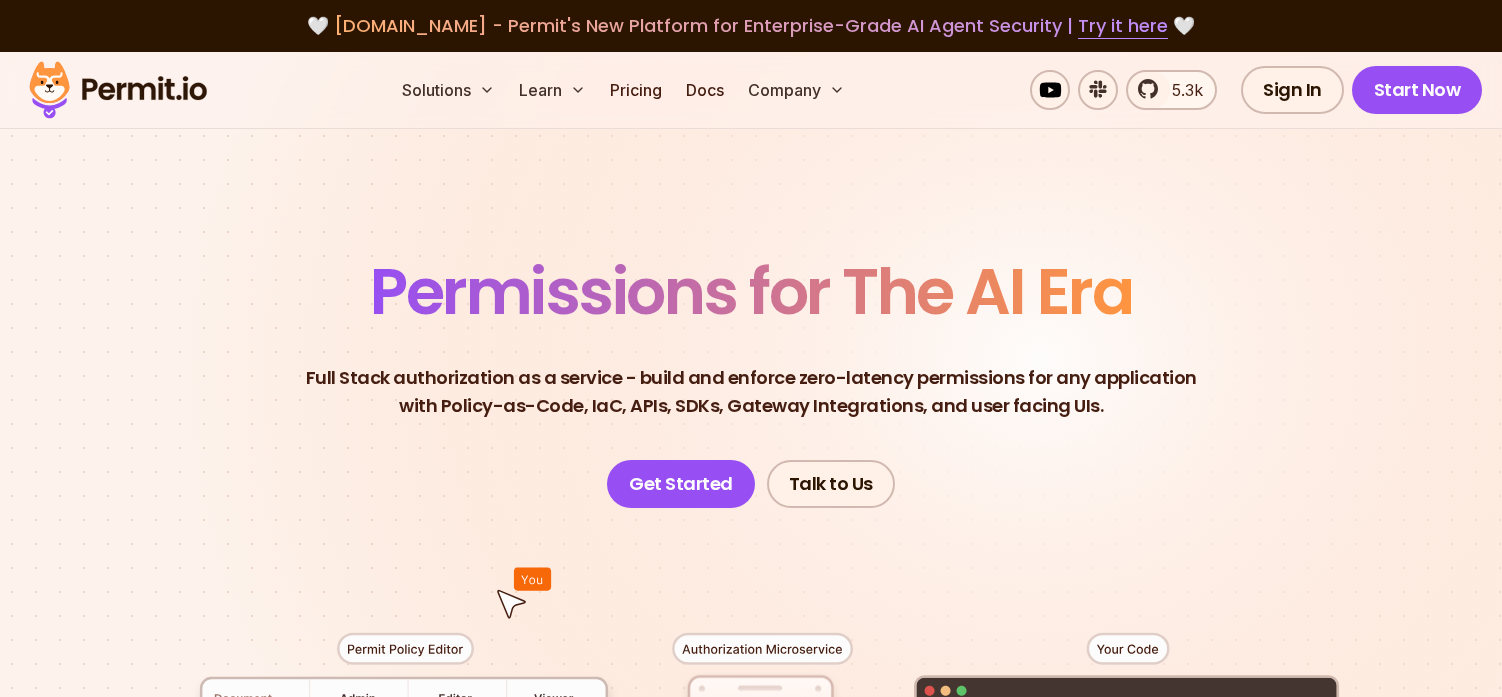 scroll, scrollTop: 500, scrollLeft: 0, axis: vertical 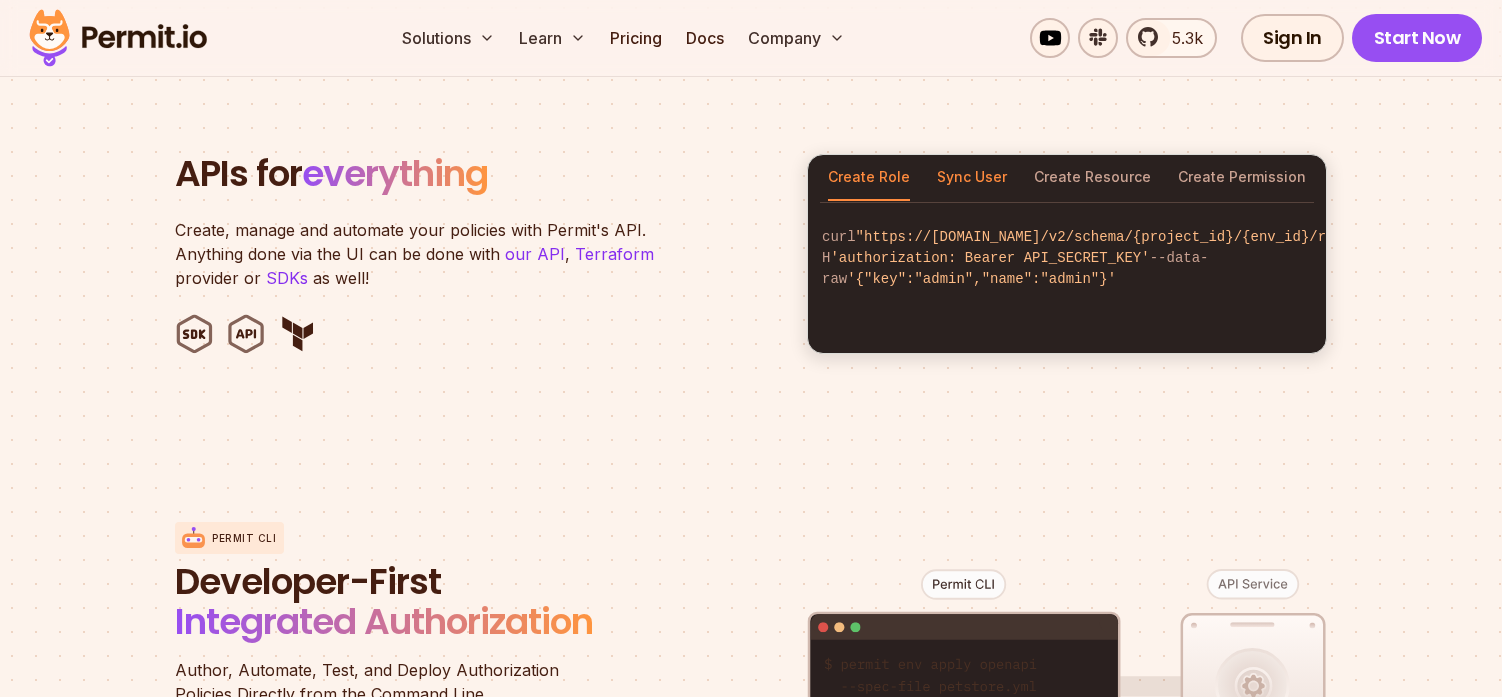 click on "Sync User" at bounding box center [972, 178] 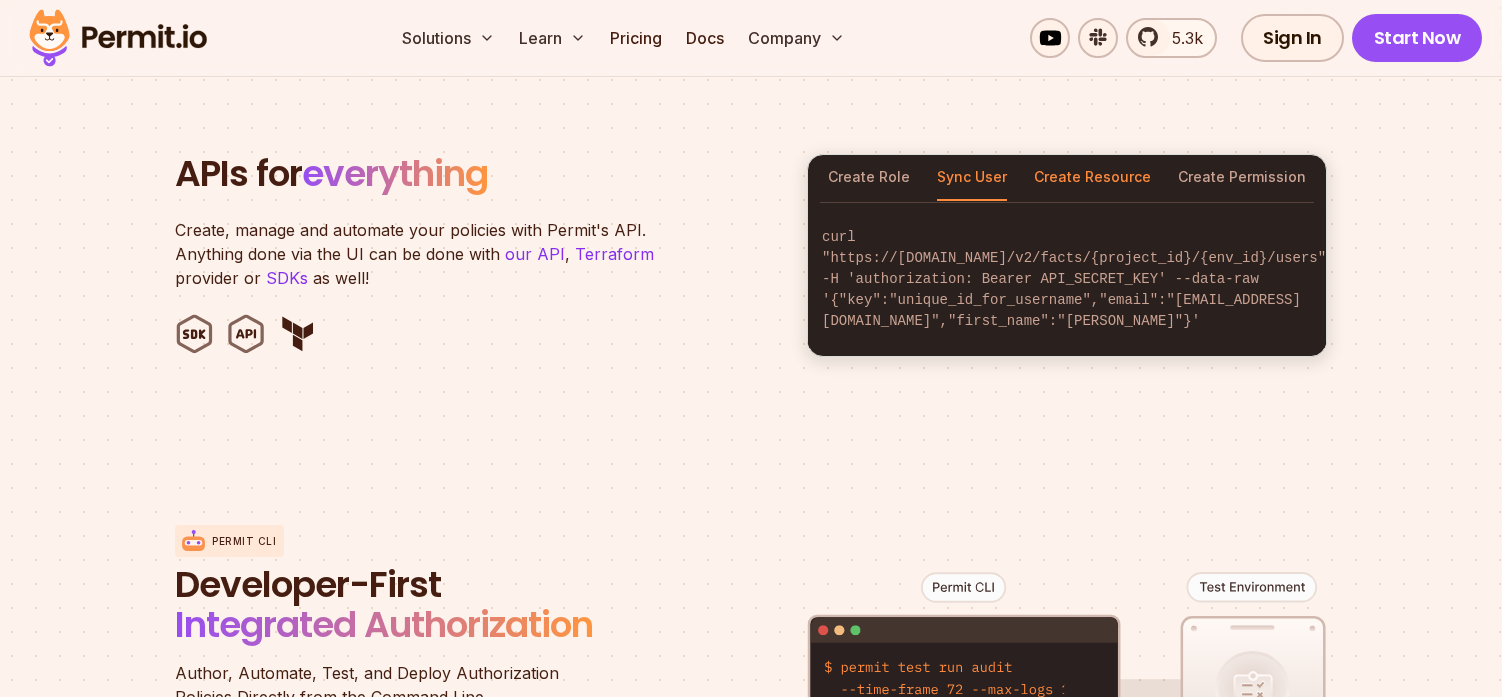 click on "Create Resource" at bounding box center [1092, 178] 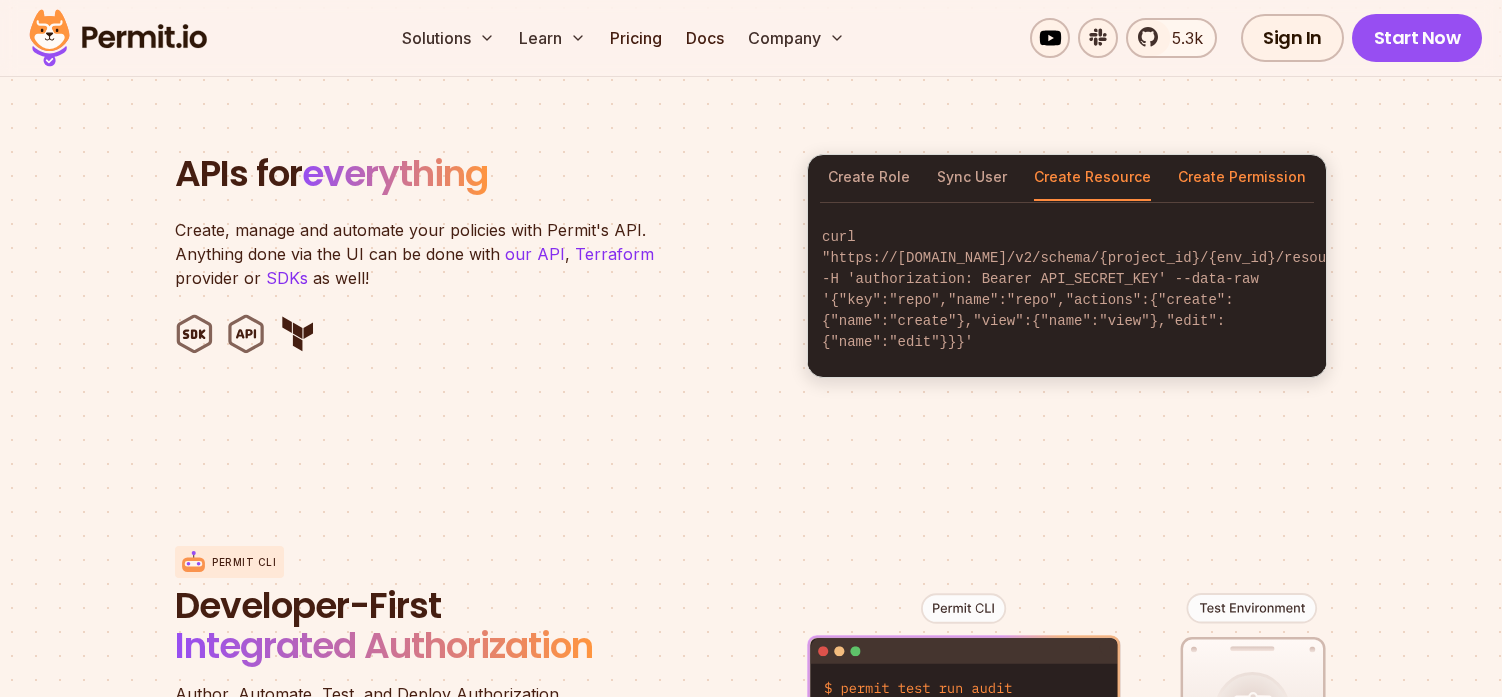 click on "Create Permission" at bounding box center [1242, 178] 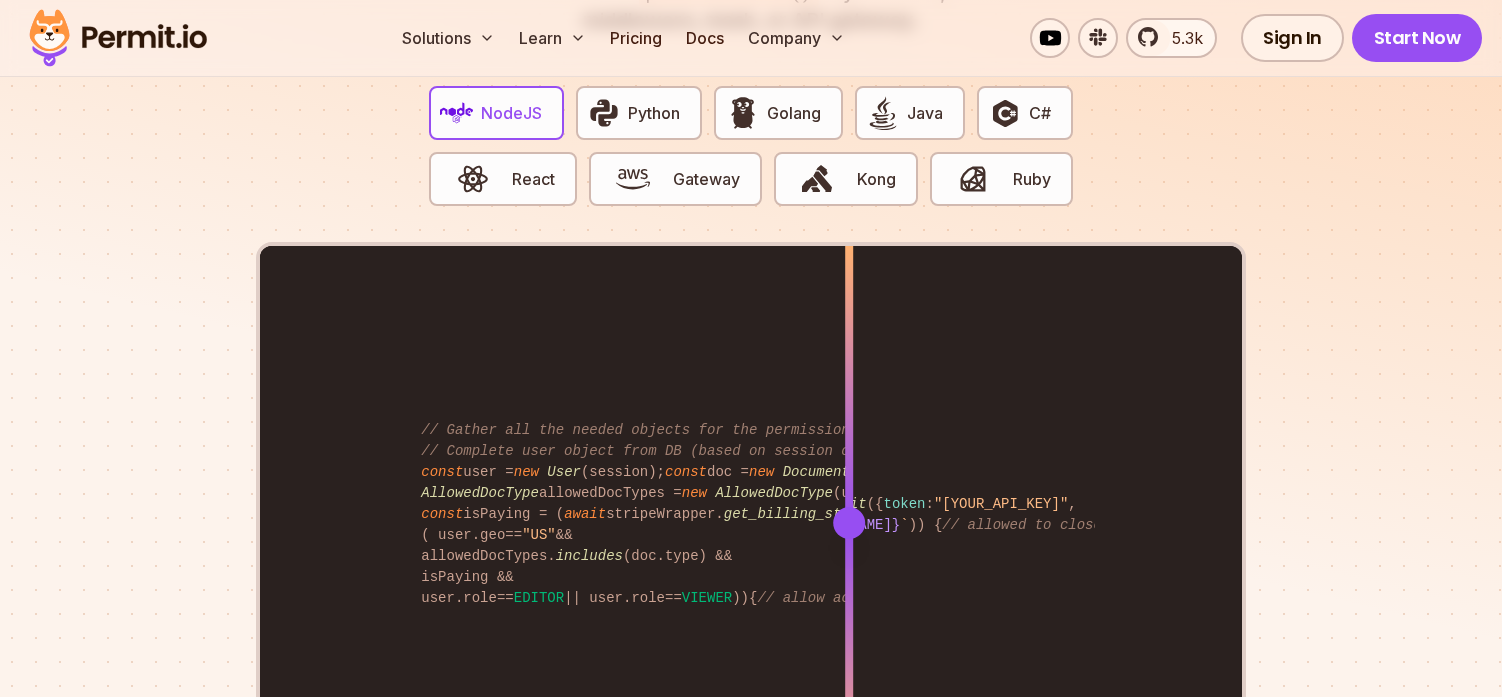 scroll, scrollTop: 4000, scrollLeft: 0, axis: vertical 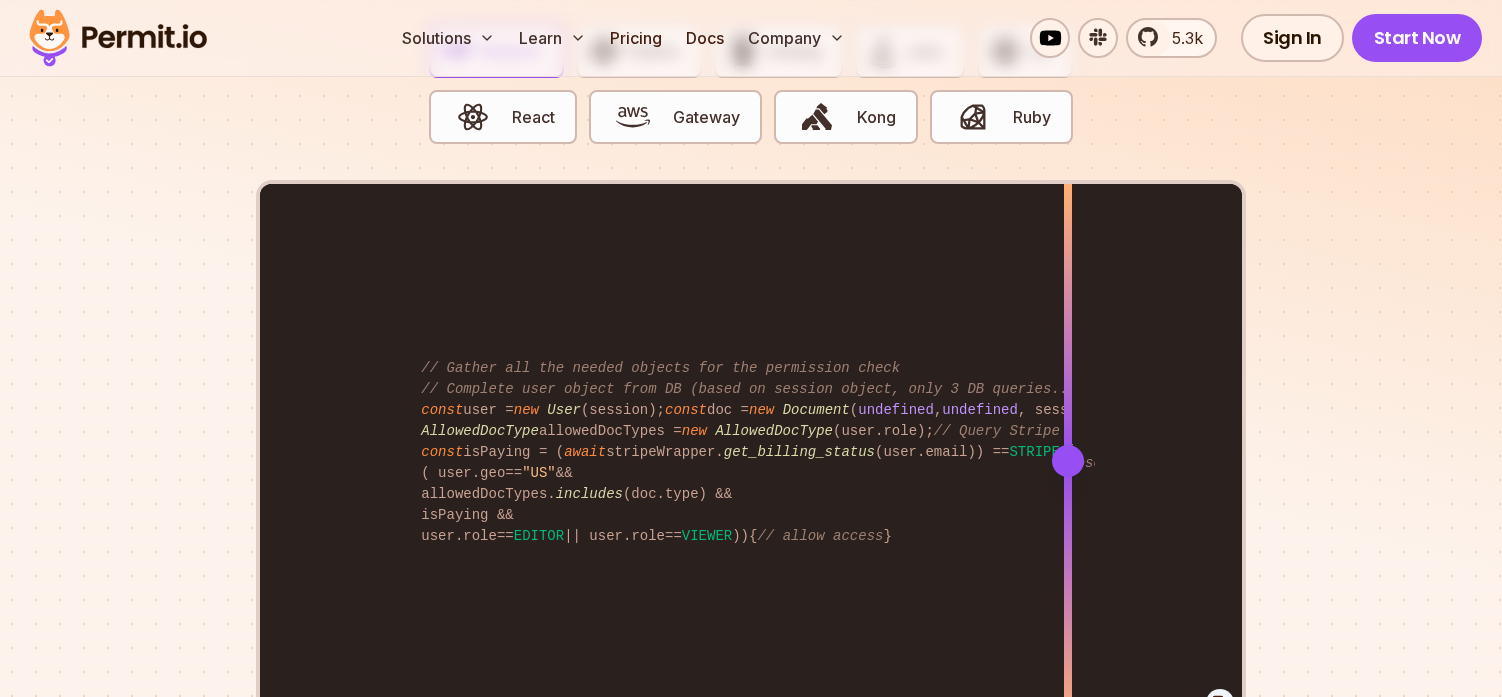 drag, startPoint x: 487, startPoint y: 336, endPoint x: 1054, endPoint y: 360, distance: 567.5077 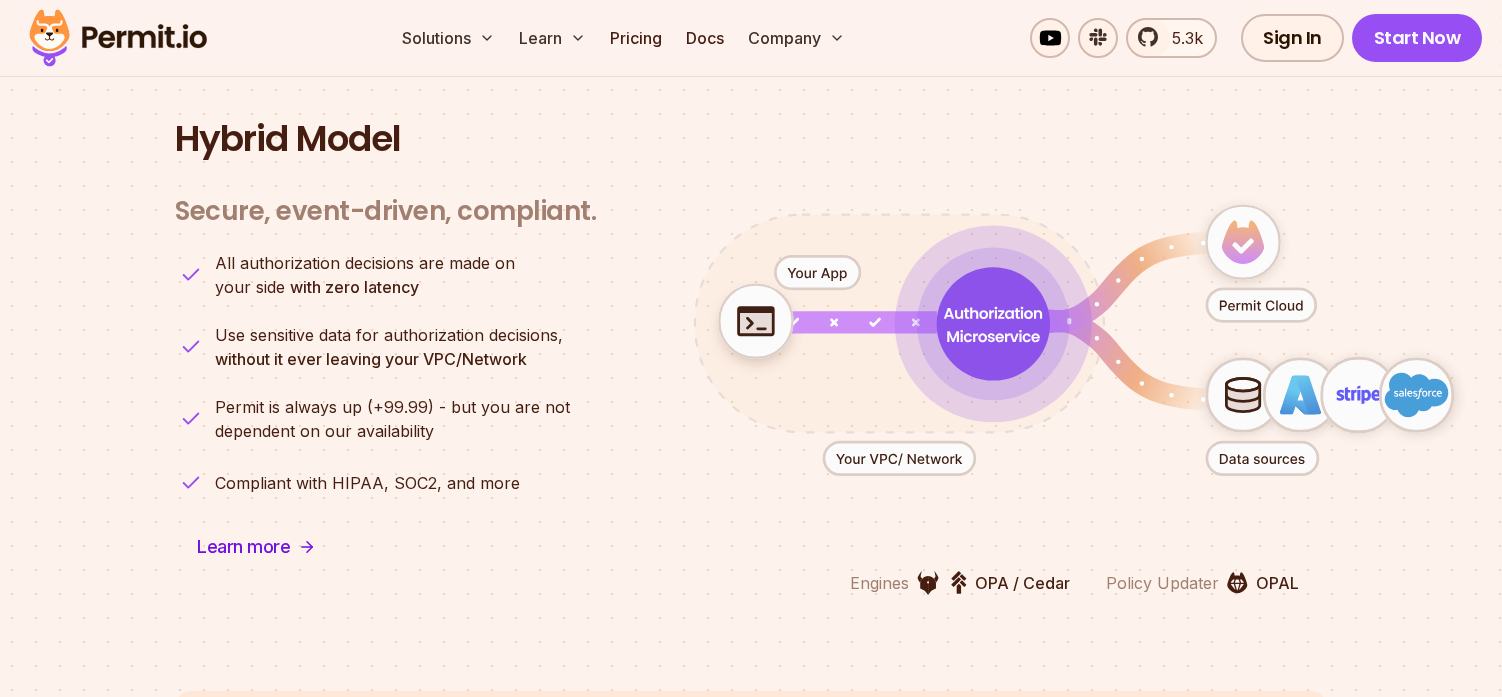 scroll, scrollTop: 4900, scrollLeft: 0, axis: vertical 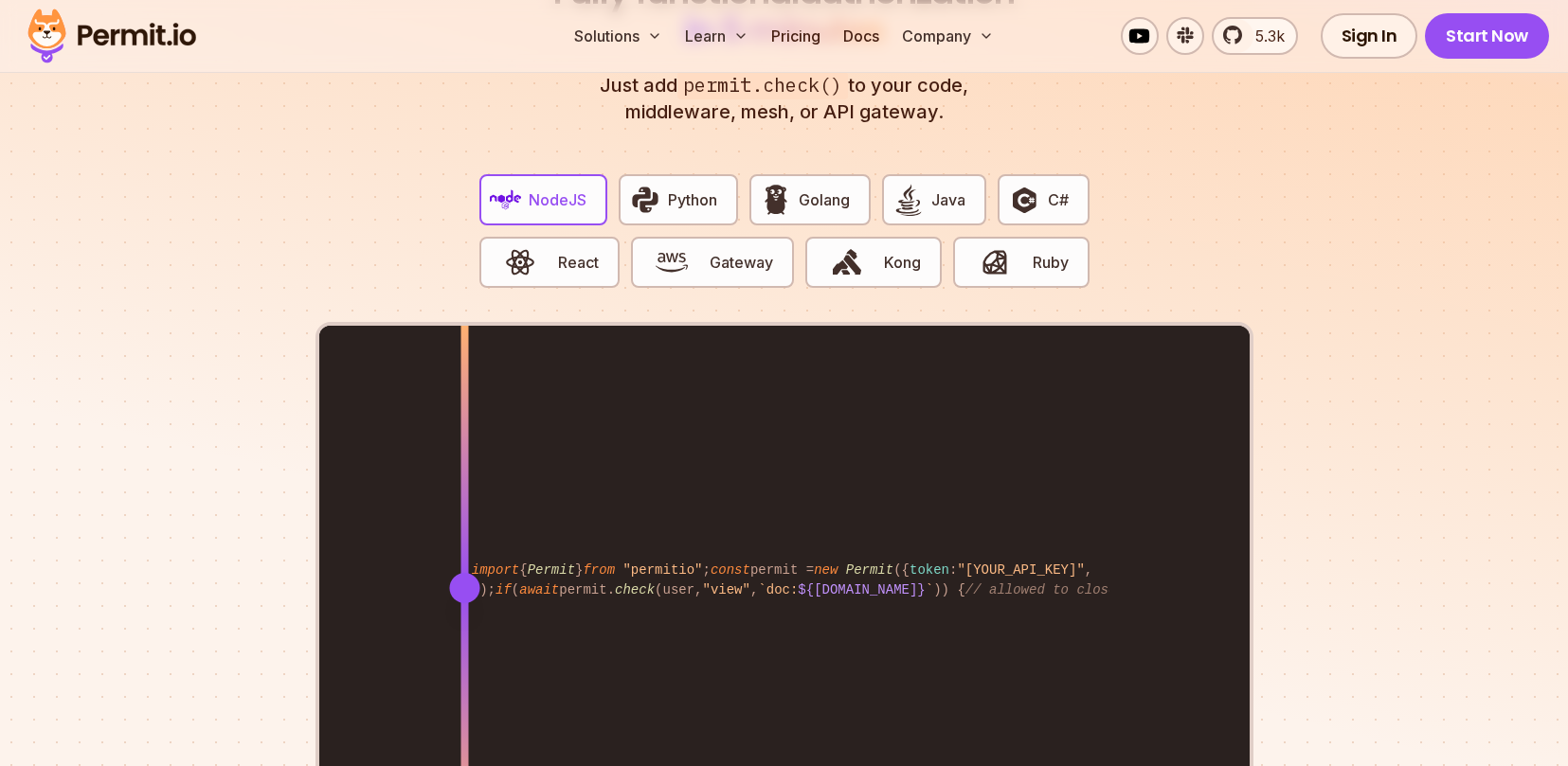 drag, startPoint x: 1070, startPoint y: 566, endPoint x: 464, endPoint y: 635, distance: 609.91557 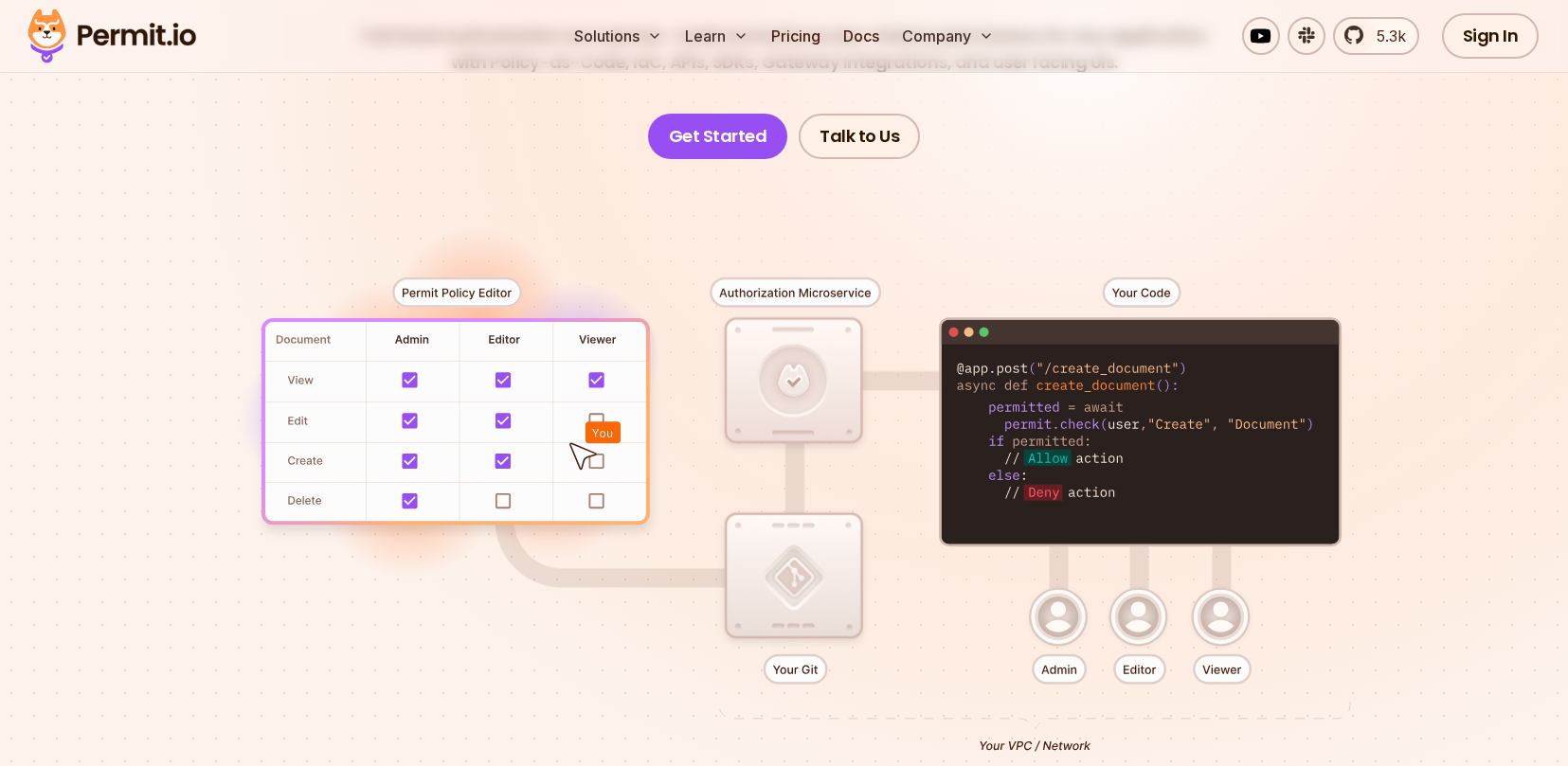 scroll, scrollTop: 0, scrollLeft: 0, axis: both 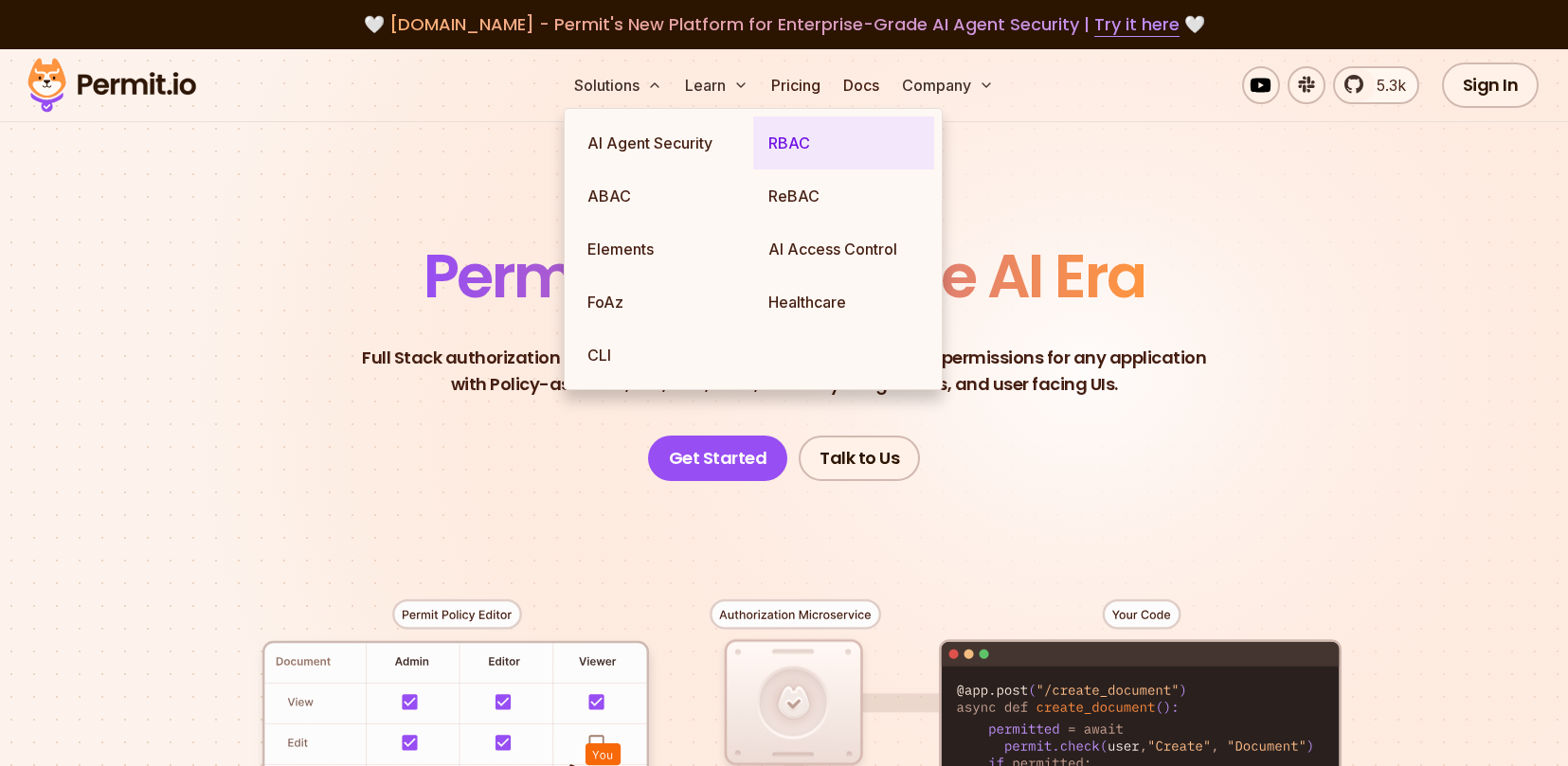 click on "RBAC" at bounding box center (843, 143) 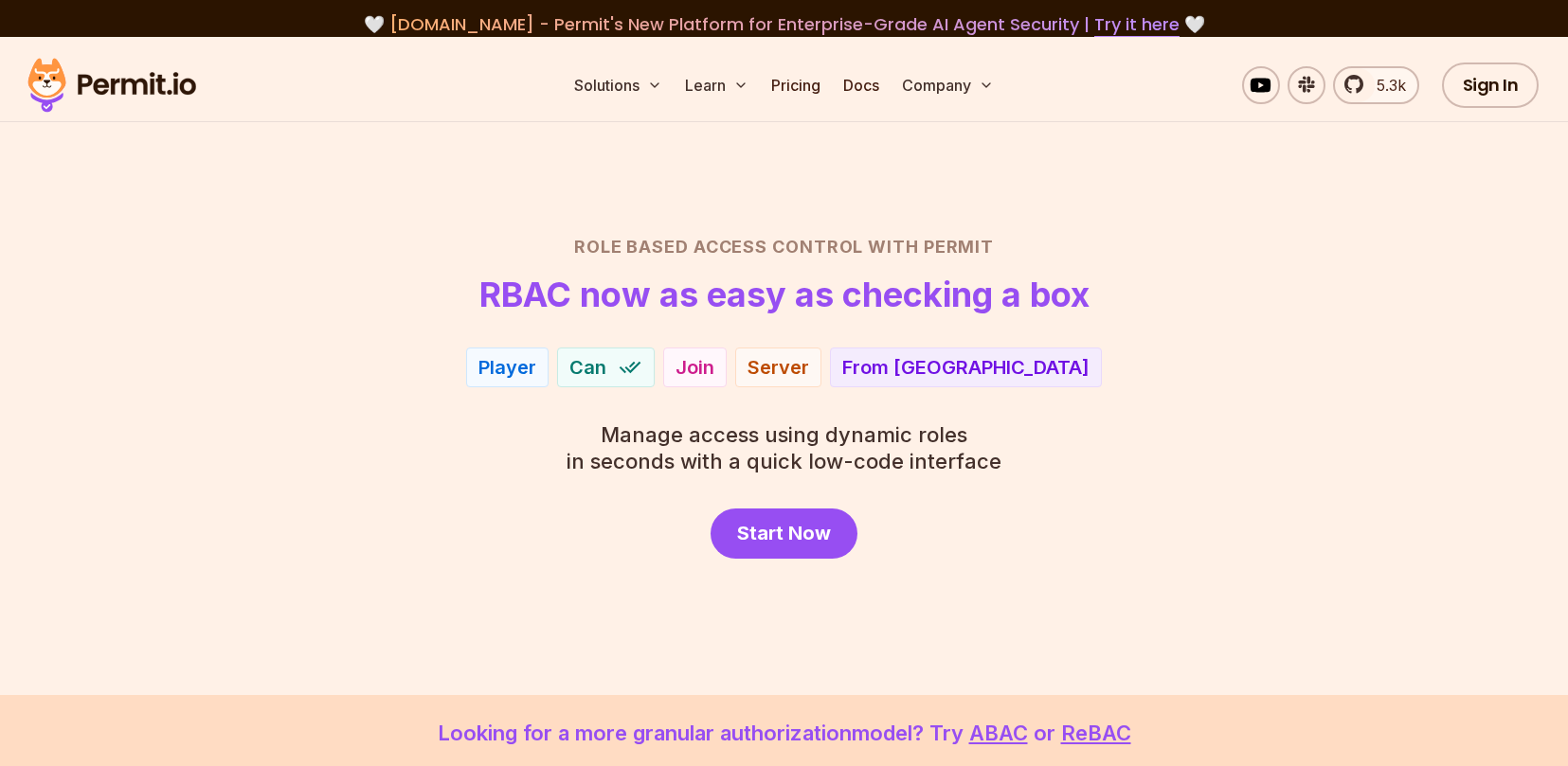click on "Player Can Join Server From EU" at bounding box center (784, 367) 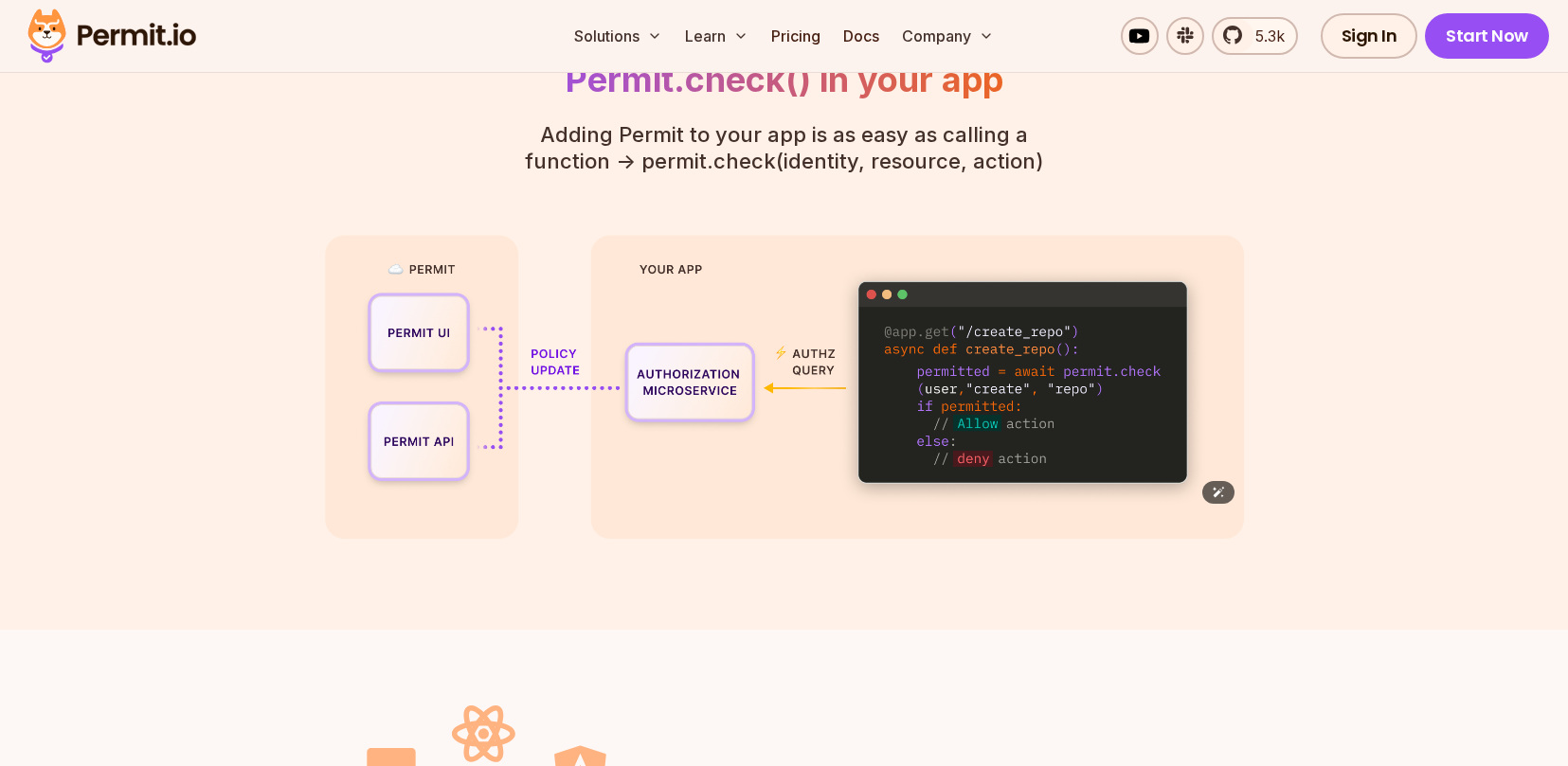 scroll, scrollTop: 4311, scrollLeft: 0, axis: vertical 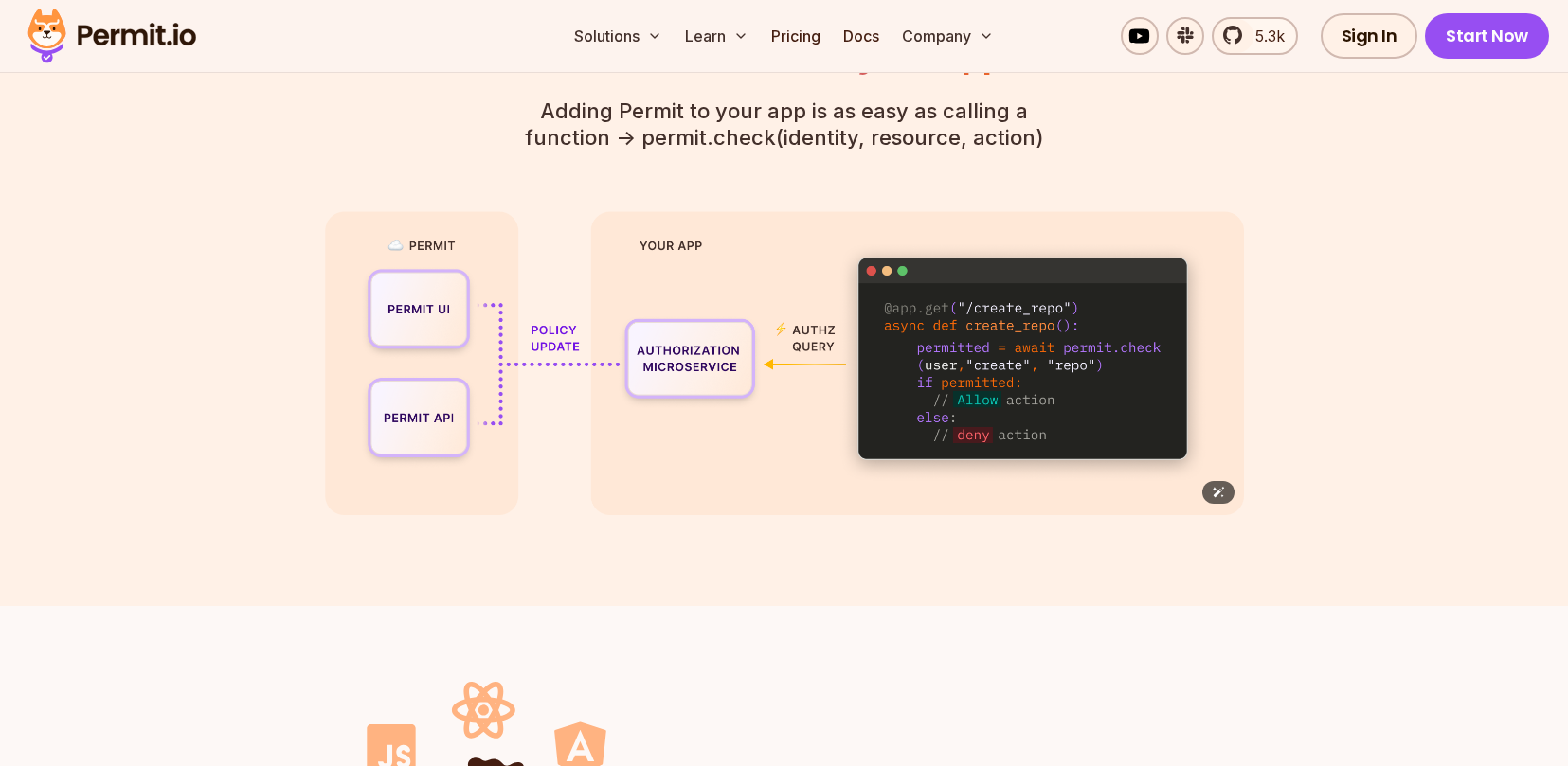 click at bounding box center [784, 363] 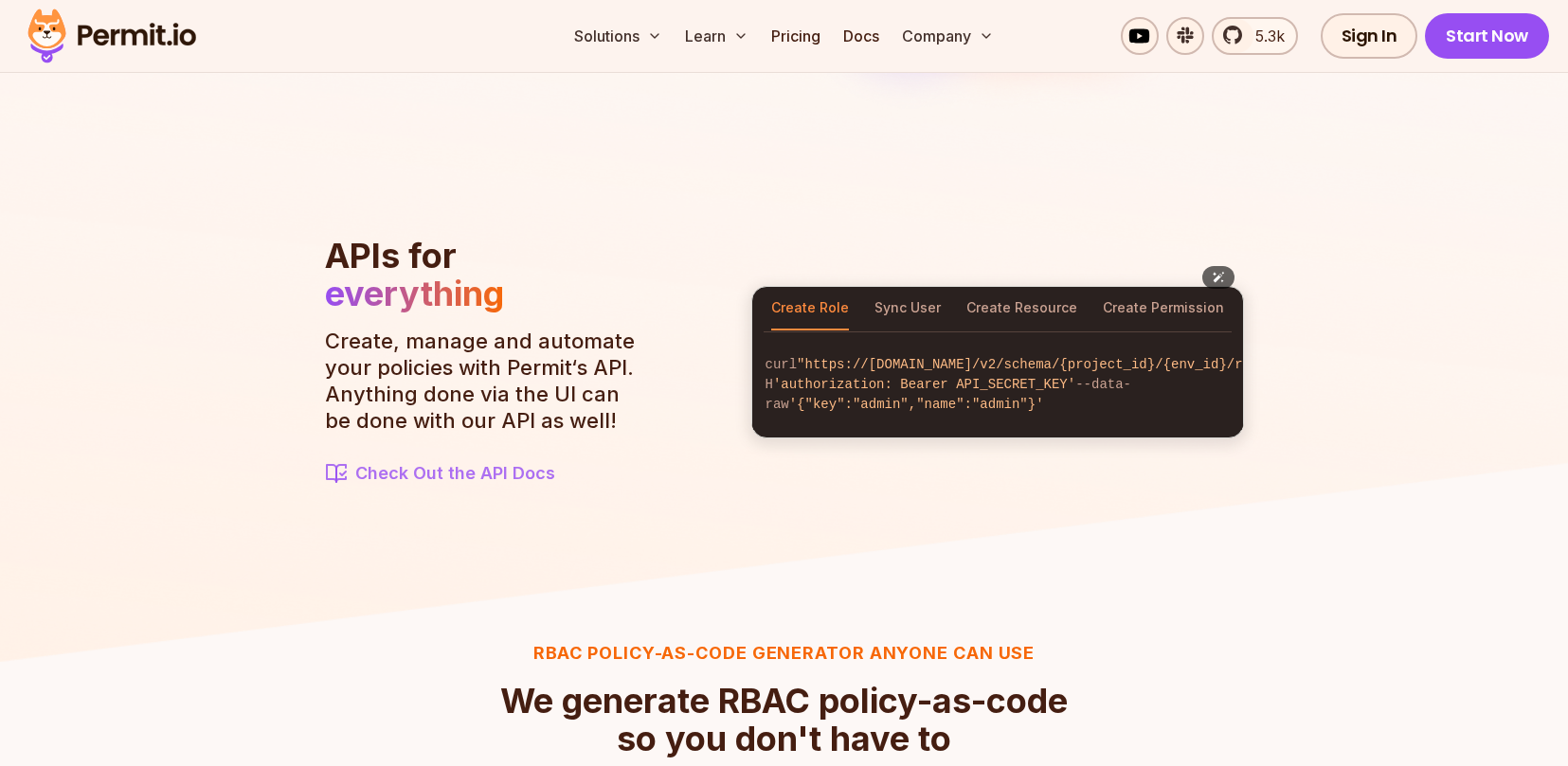 scroll, scrollTop: 2039, scrollLeft: 0, axis: vertical 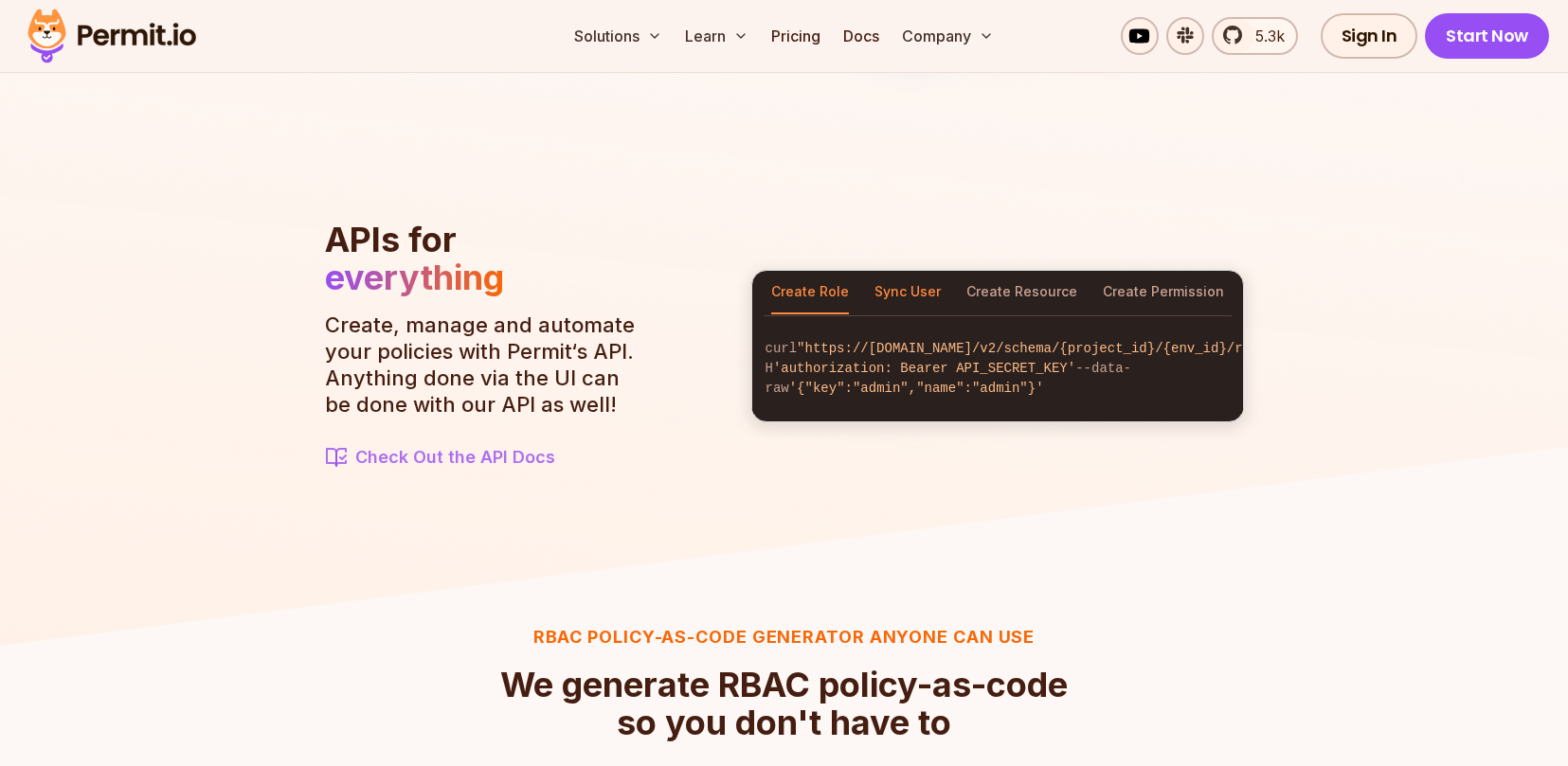 click on "Sync User" at bounding box center [908, 293] 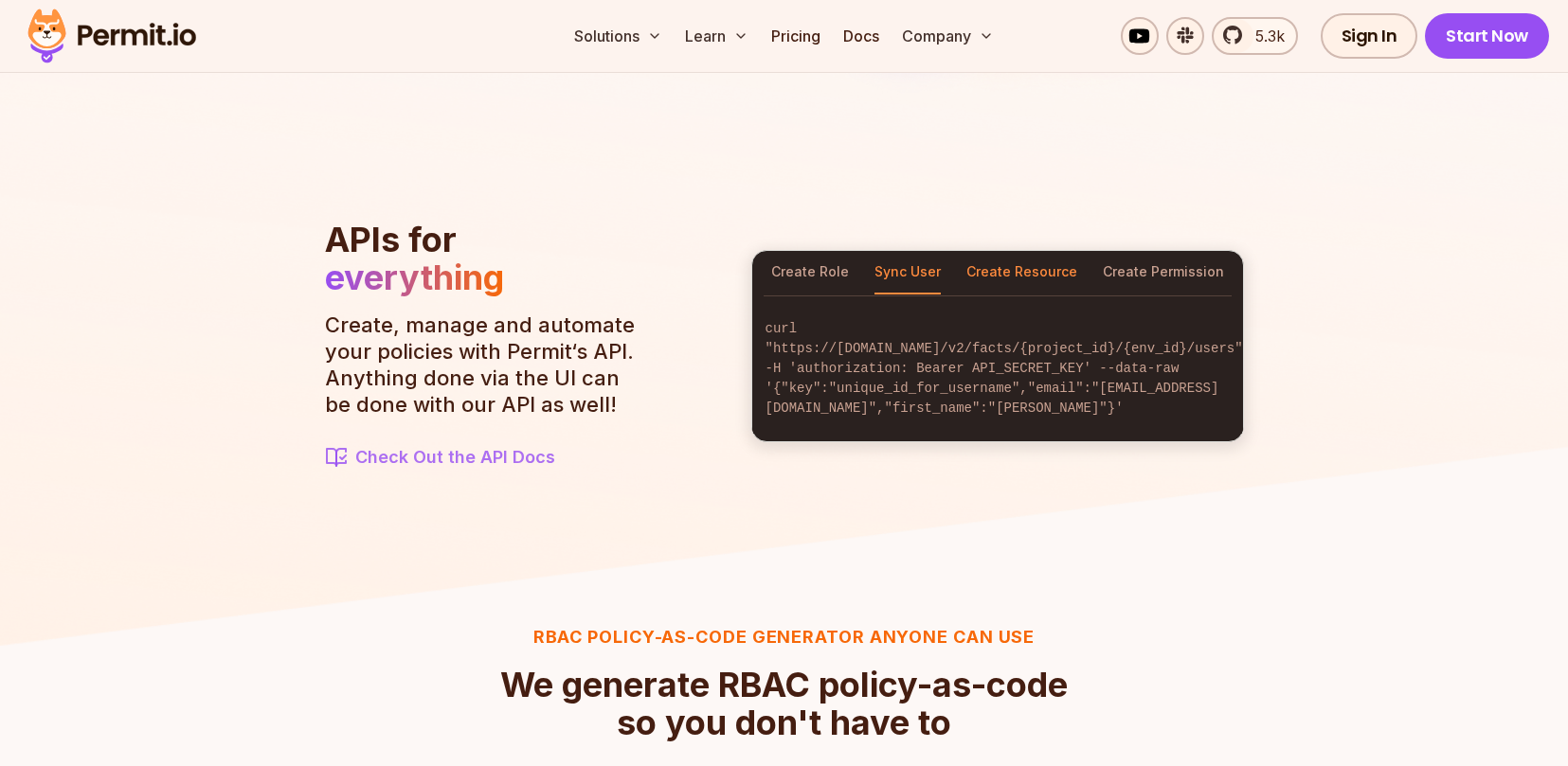 click on "Create Resource" at bounding box center [1021, 273] 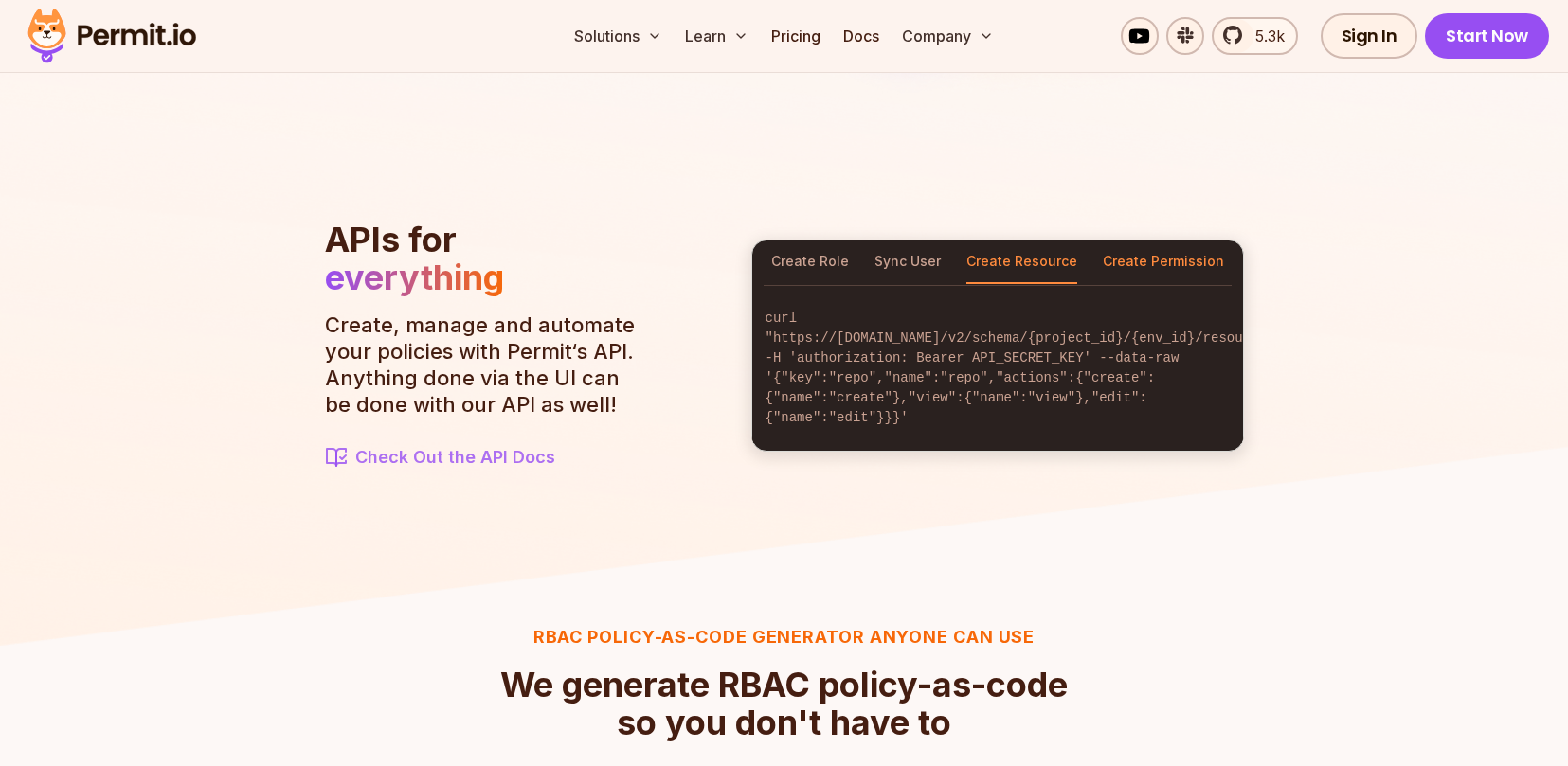 click on "Create Permission" at bounding box center [1163, 262] 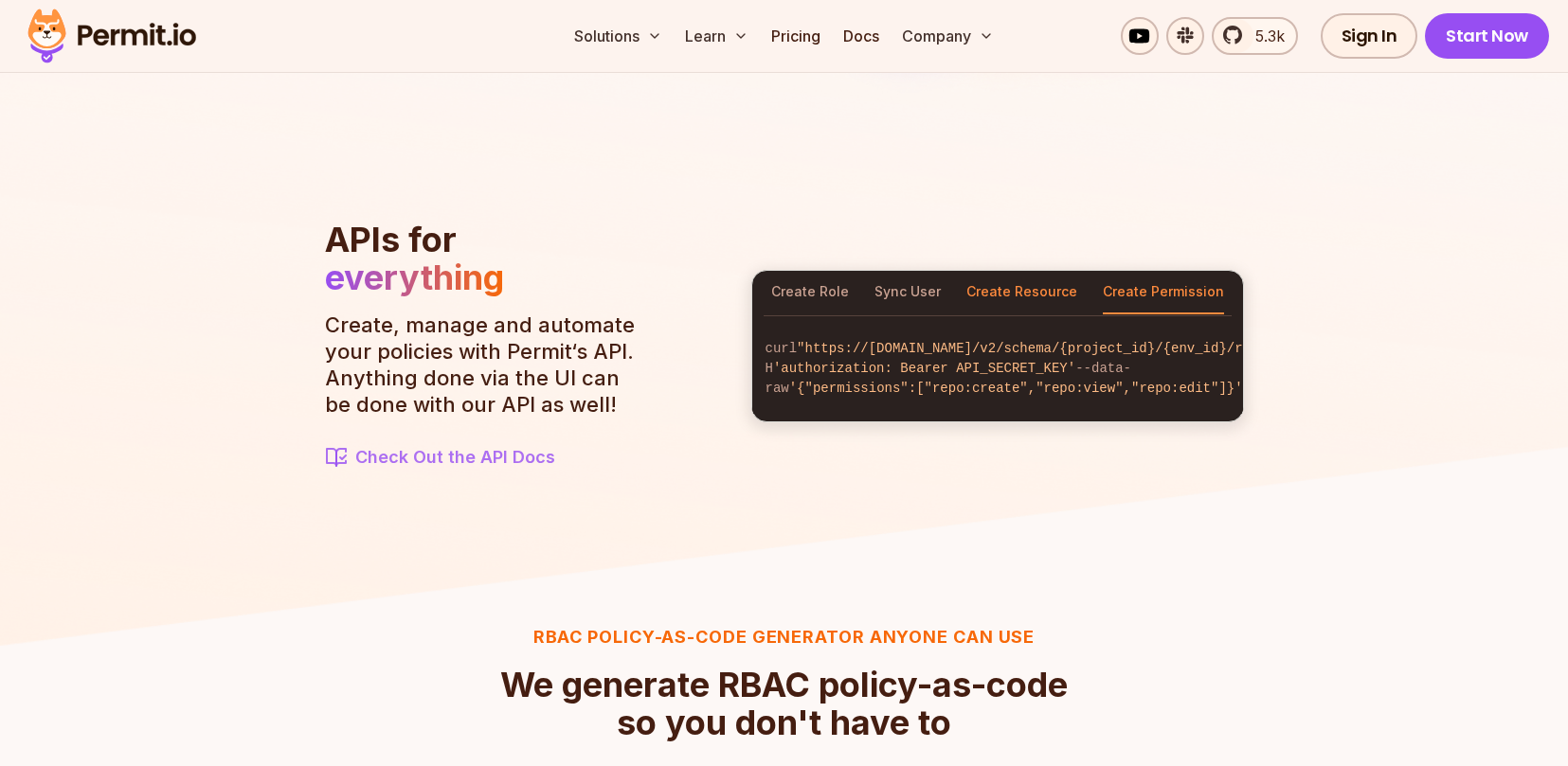 click on "Create Resource" at bounding box center (1021, 293) 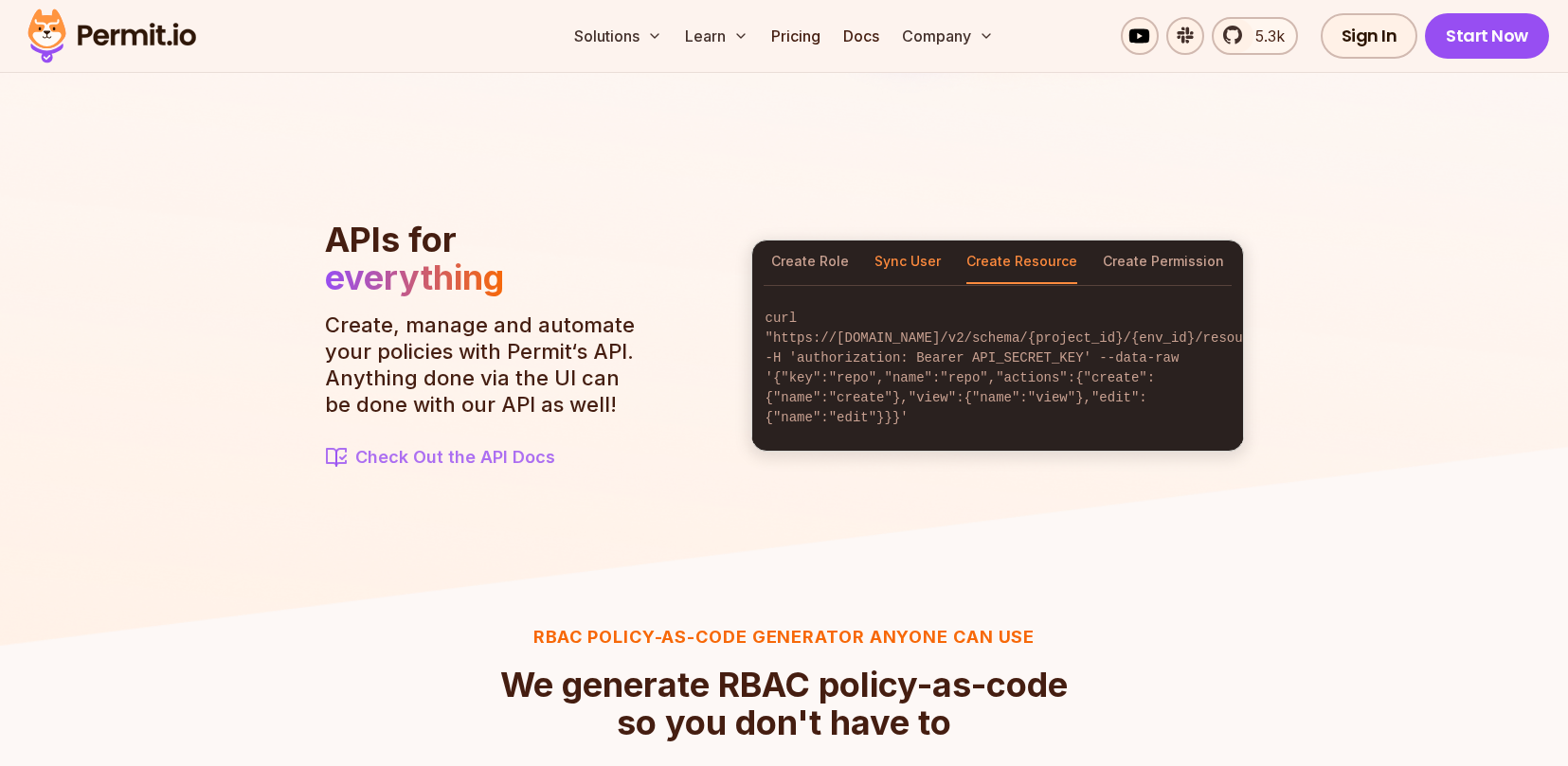 click on "Sync User" at bounding box center [908, 262] 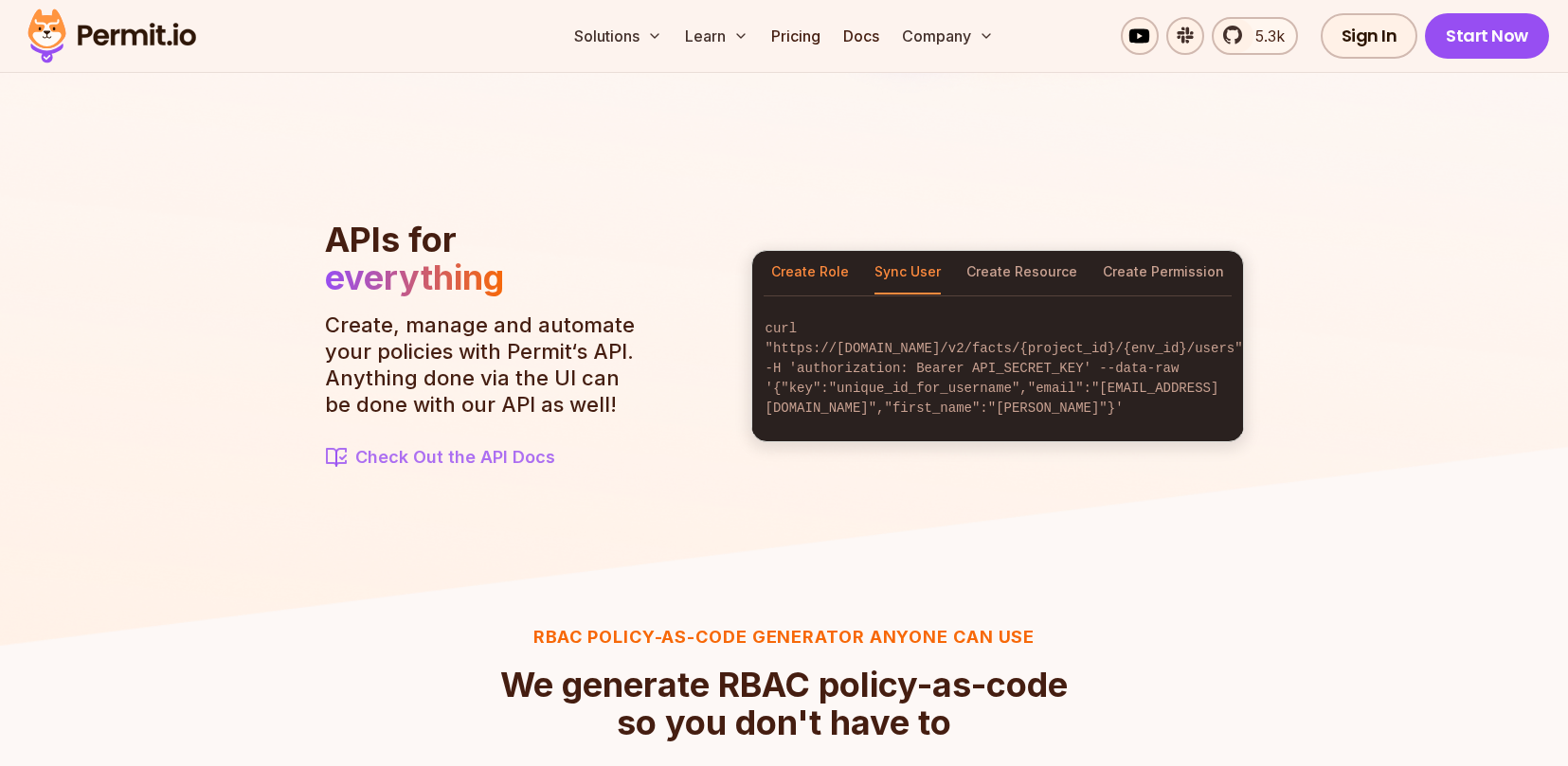 click on "Create Role" at bounding box center (810, 273) 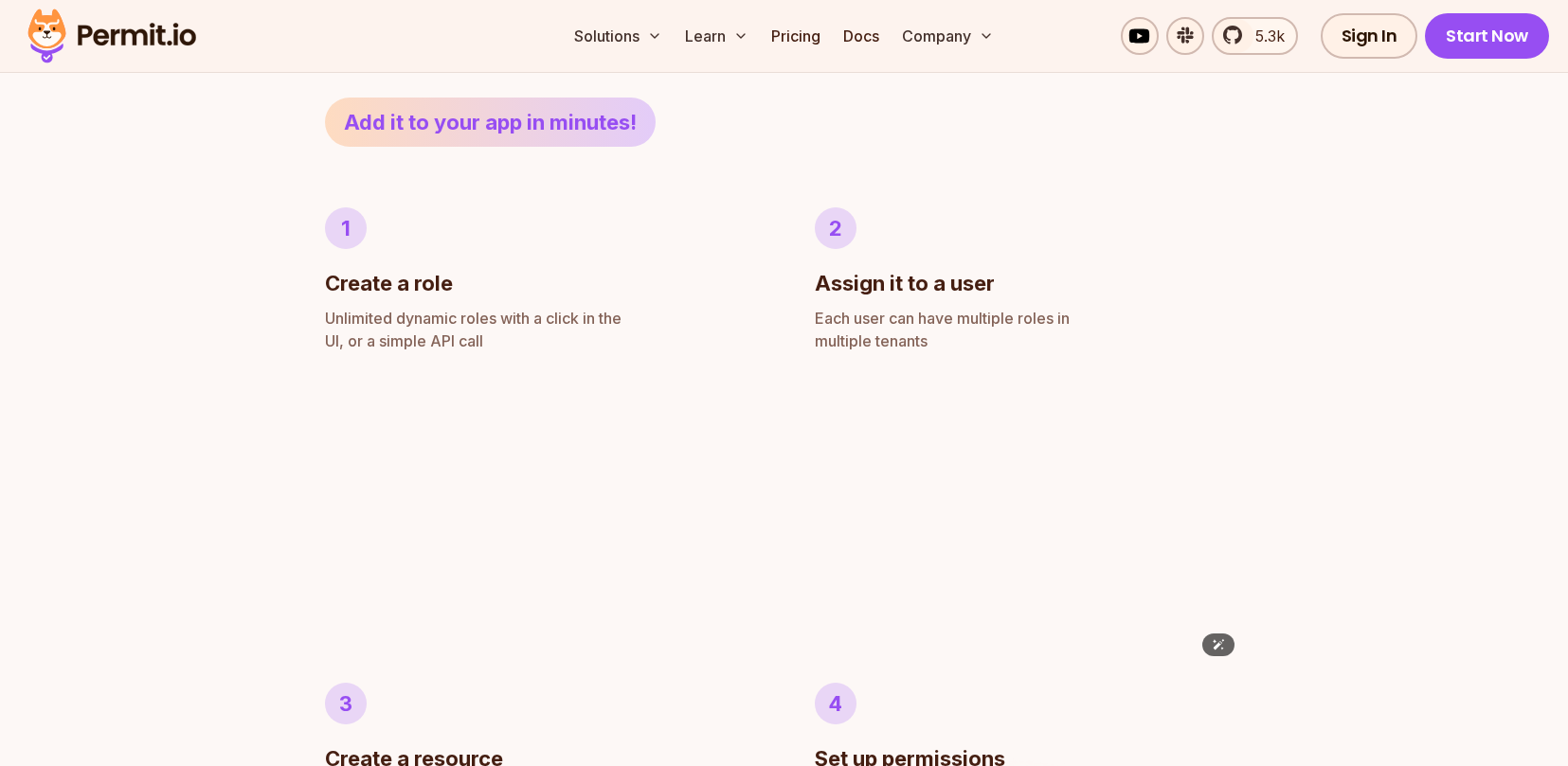 scroll, scrollTop: 997, scrollLeft: 0, axis: vertical 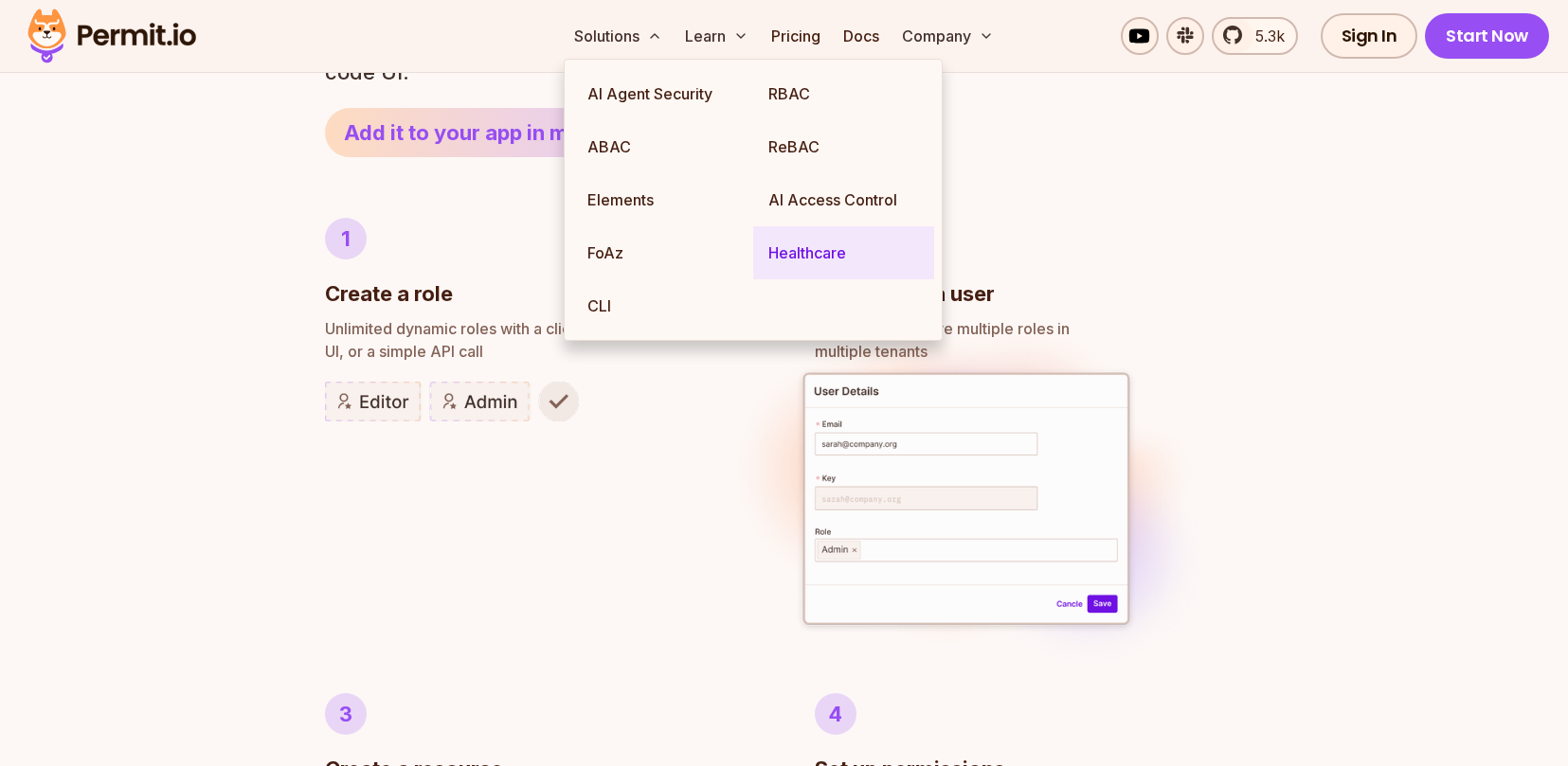 click on "Healthcare" at bounding box center [843, 253] 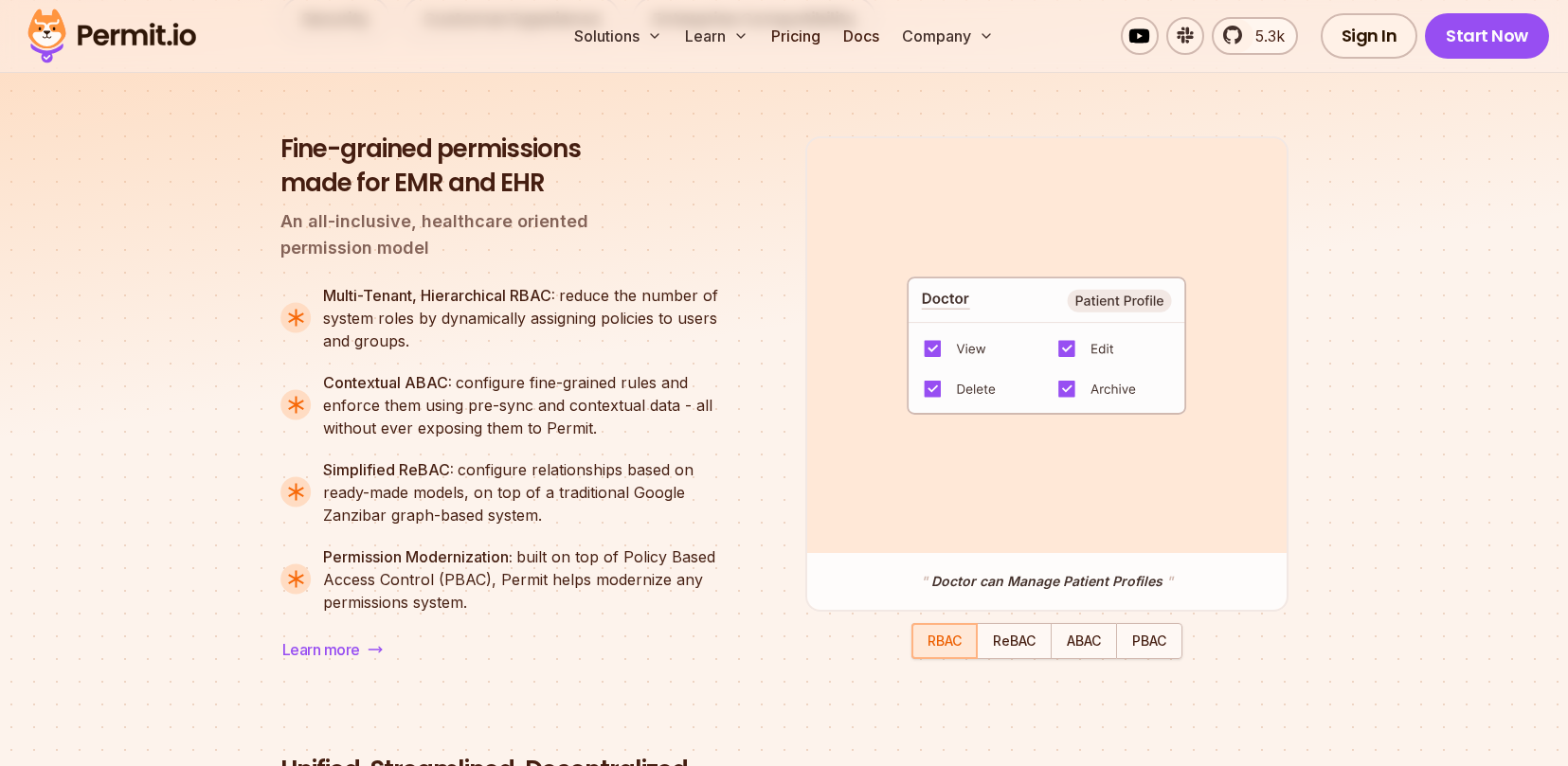 scroll, scrollTop: 1894, scrollLeft: 0, axis: vertical 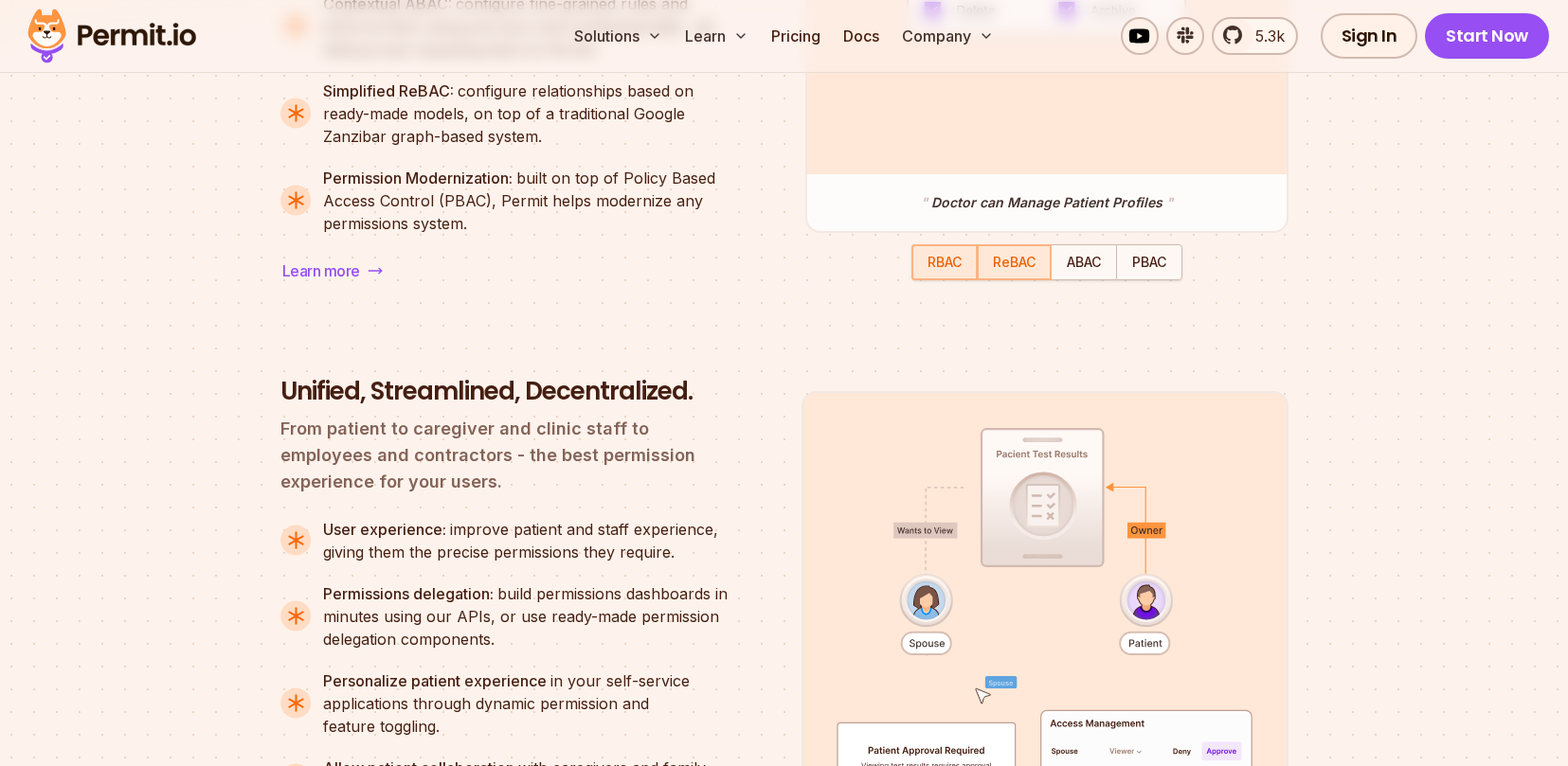 click on "ReBAC" at bounding box center (1014, 261) 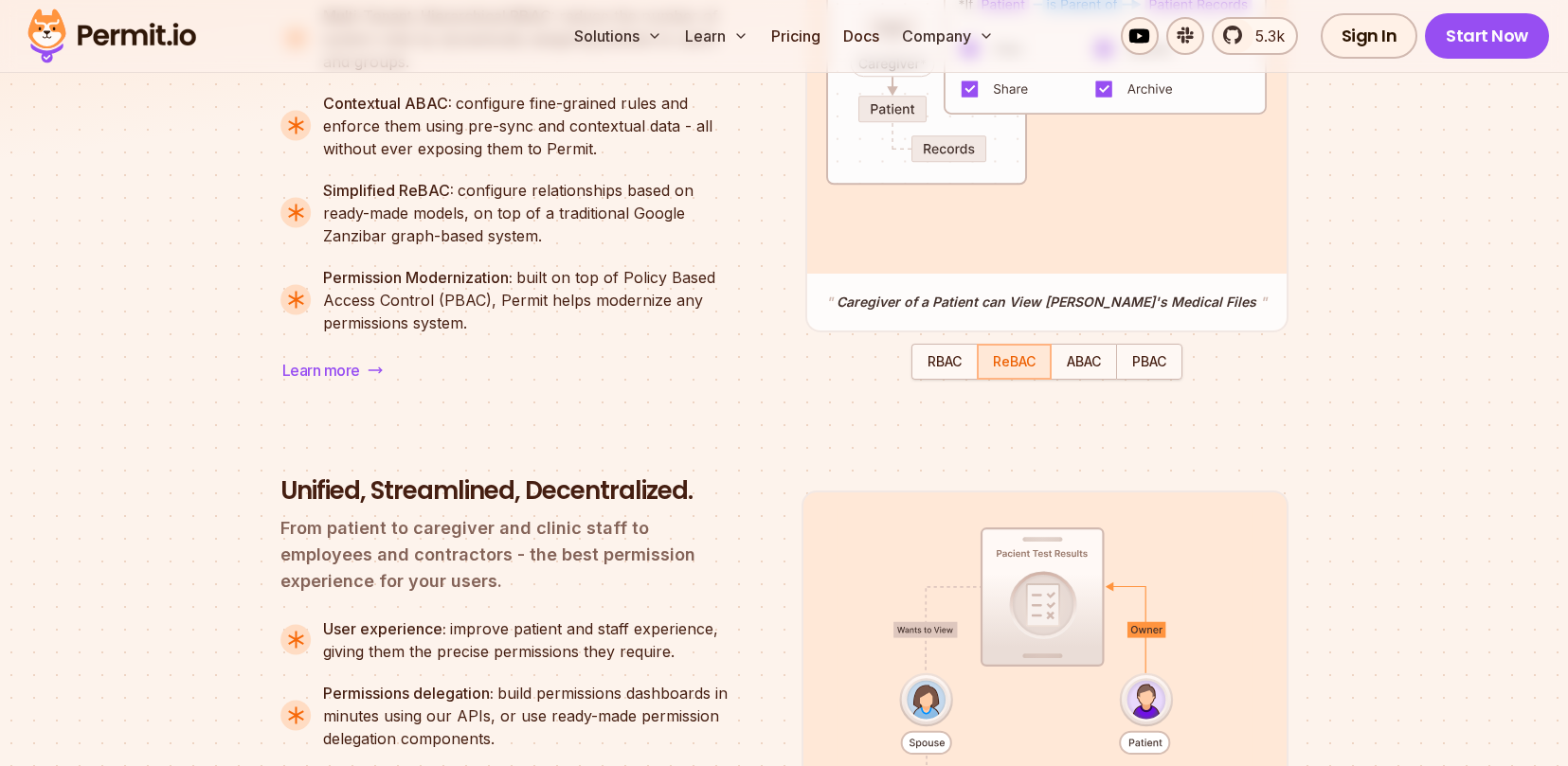 scroll, scrollTop: 1799, scrollLeft: 0, axis: vertical 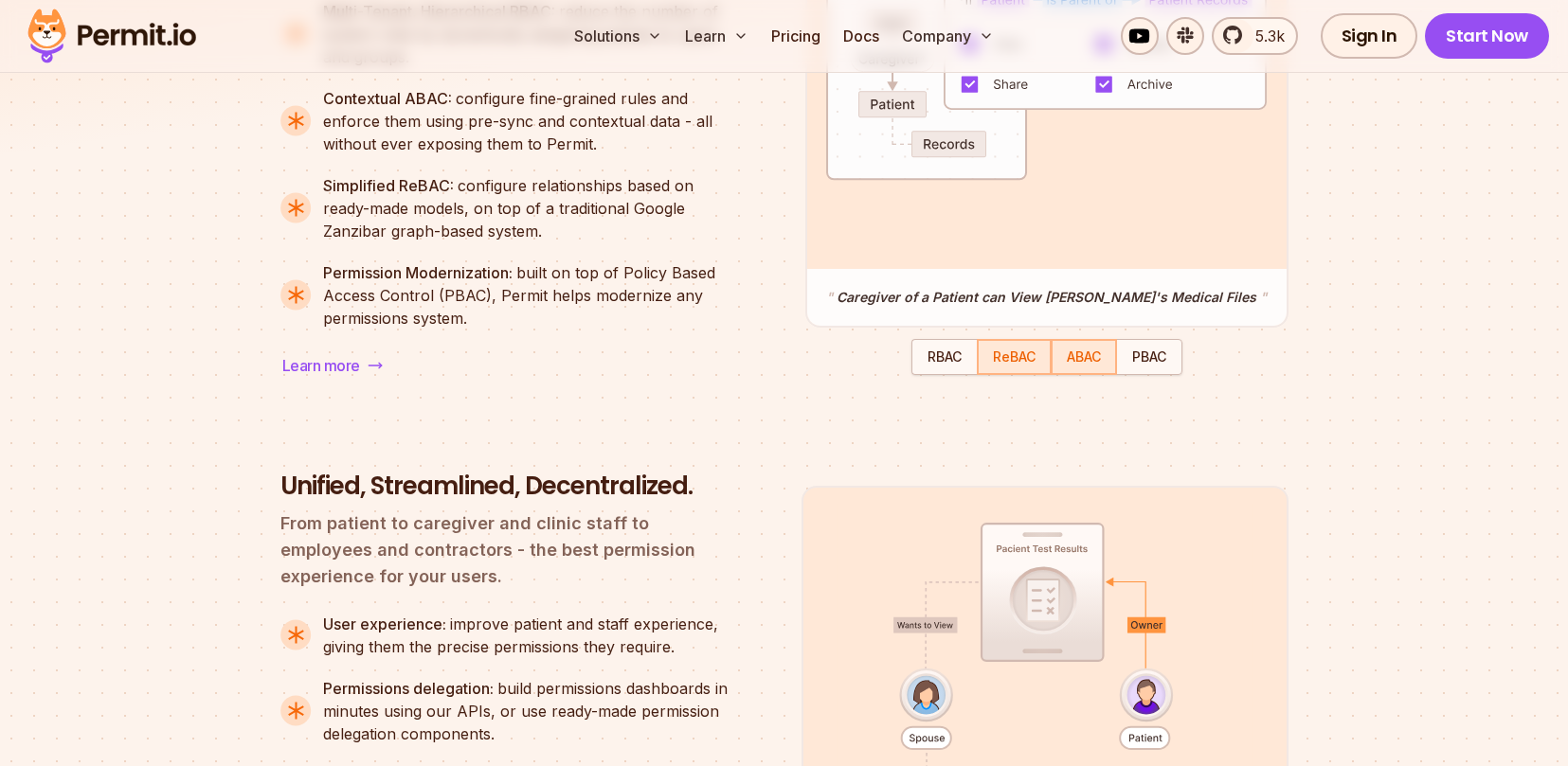 click on "ABAC" at bounding box center (1084, 356) 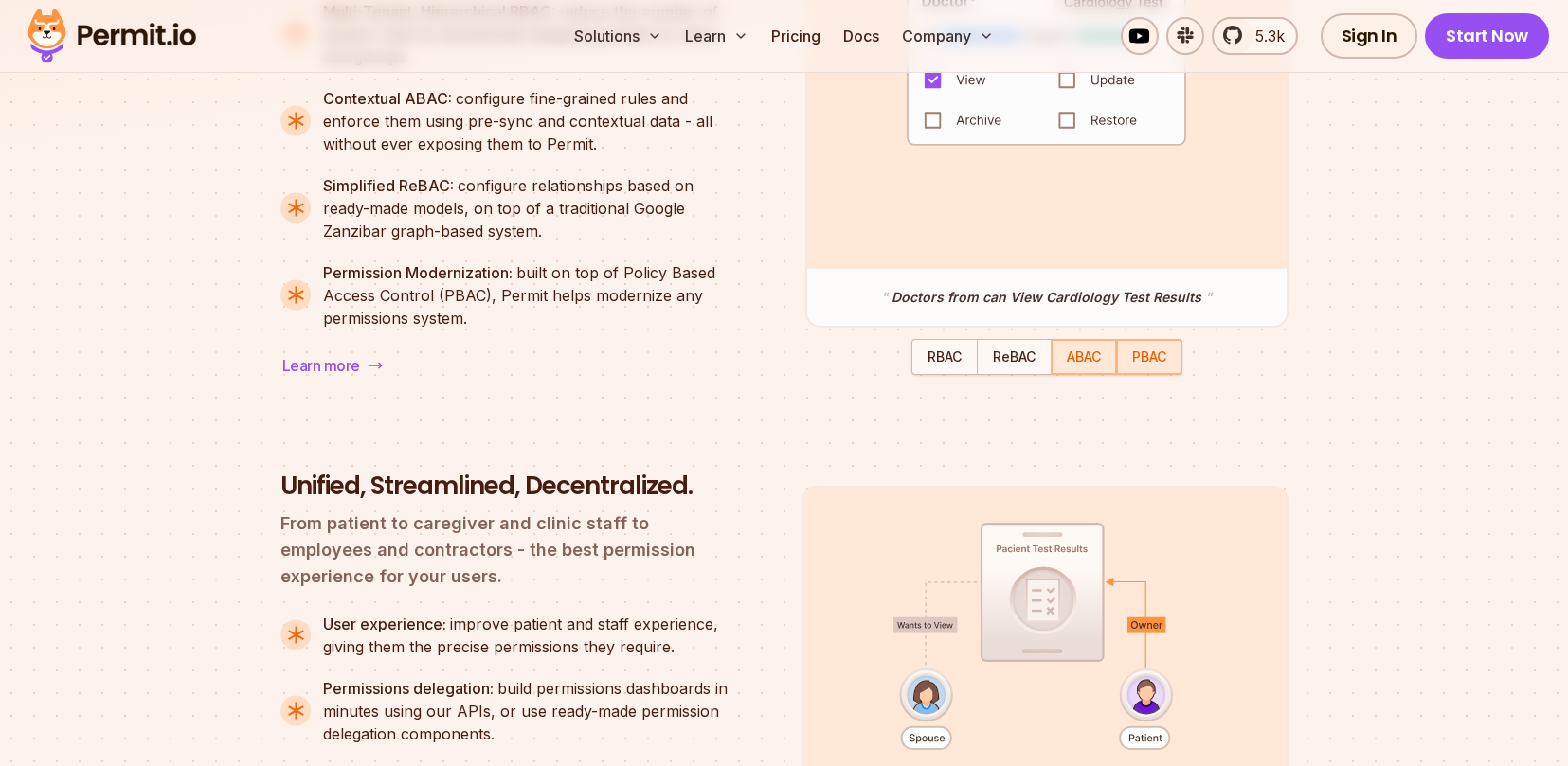 click on "PBAC" at bounding box center [1149, 356] 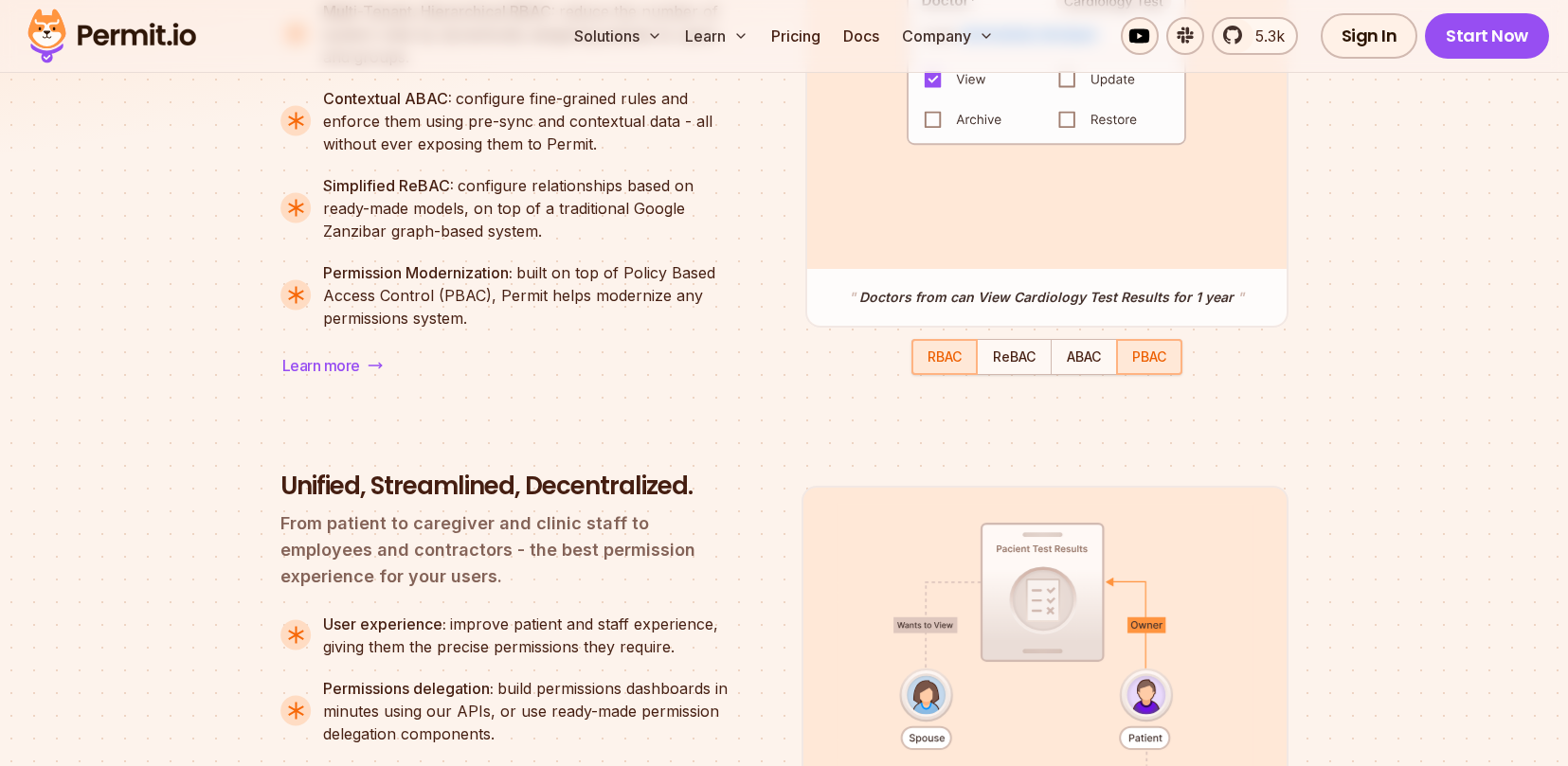 click on "RBAC" at bounding box center [945, 356] 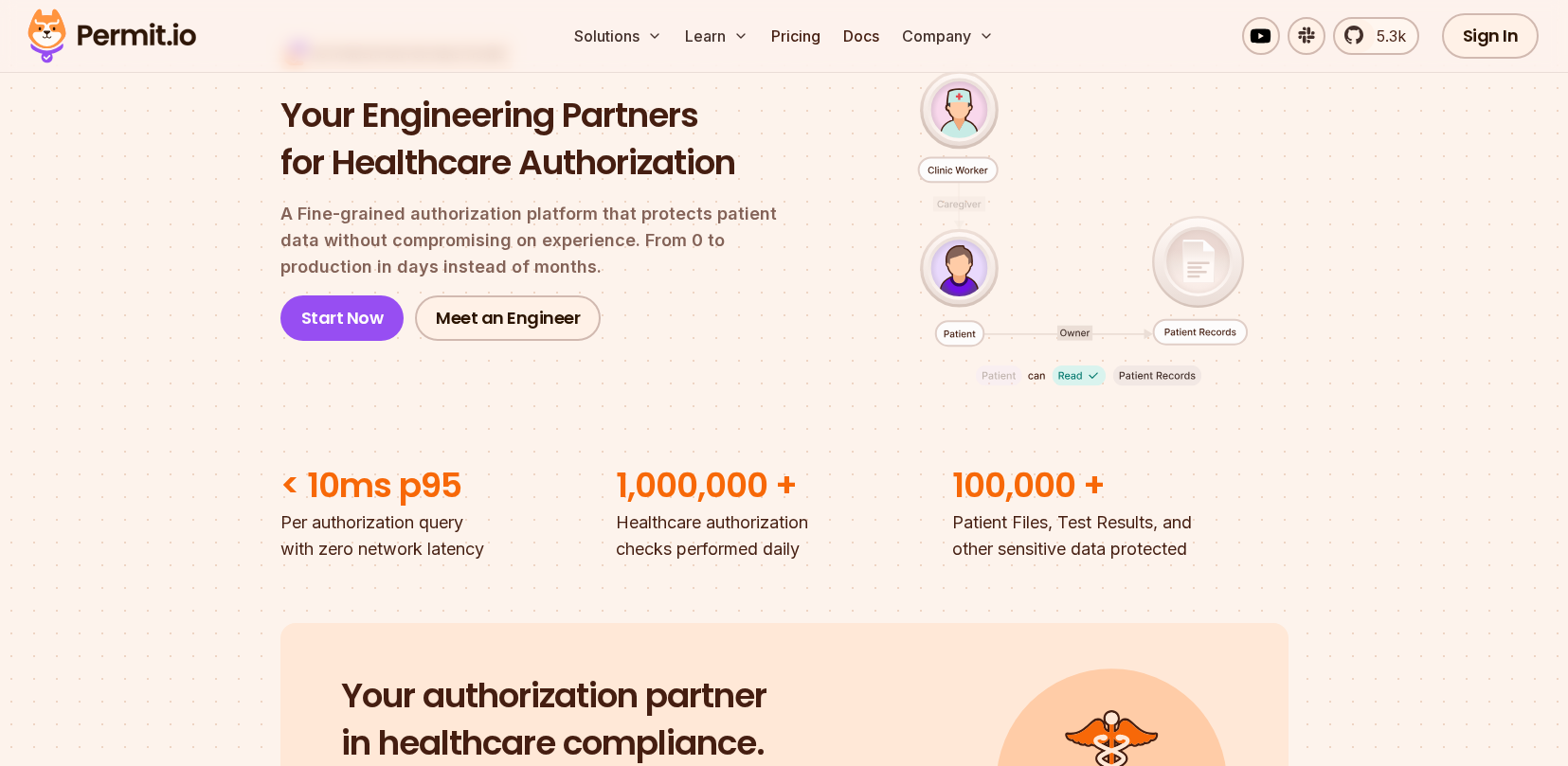 scroll, scrollTop: 0, scrollLeft: 0, axis: both 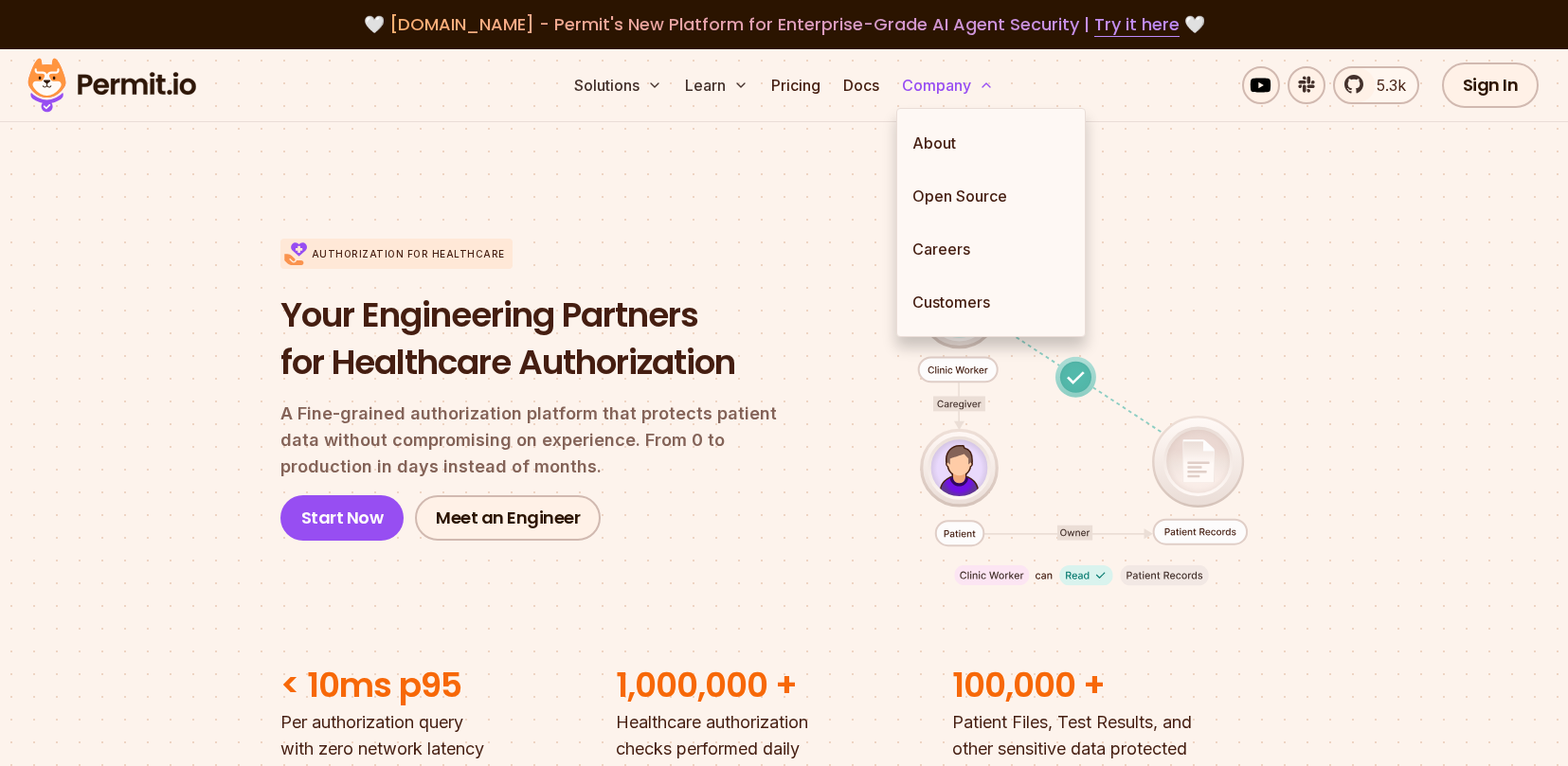 click on "Company" at bounding box center (947, 85) 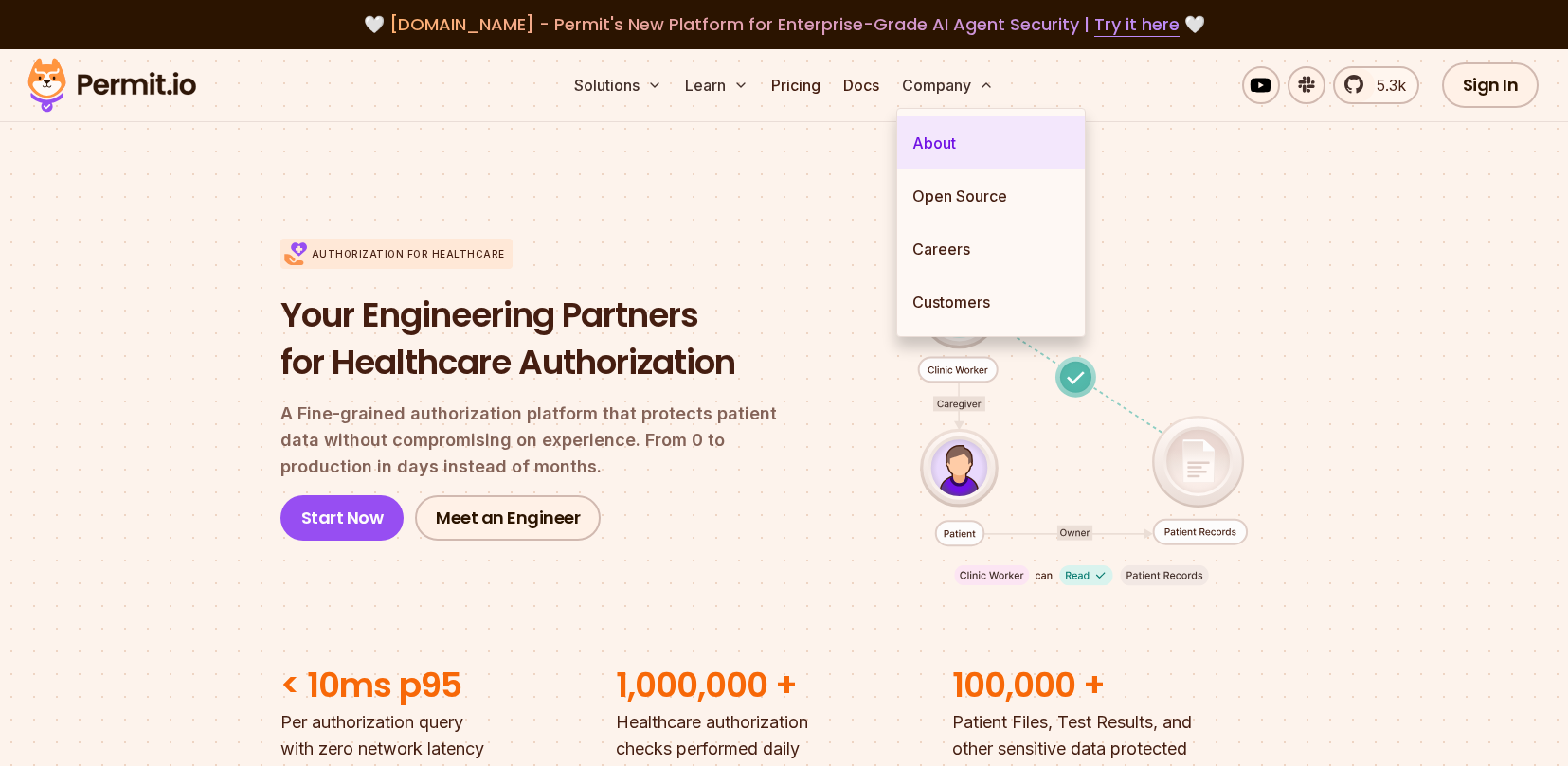 click on "About" at bounding box center [991, 143] 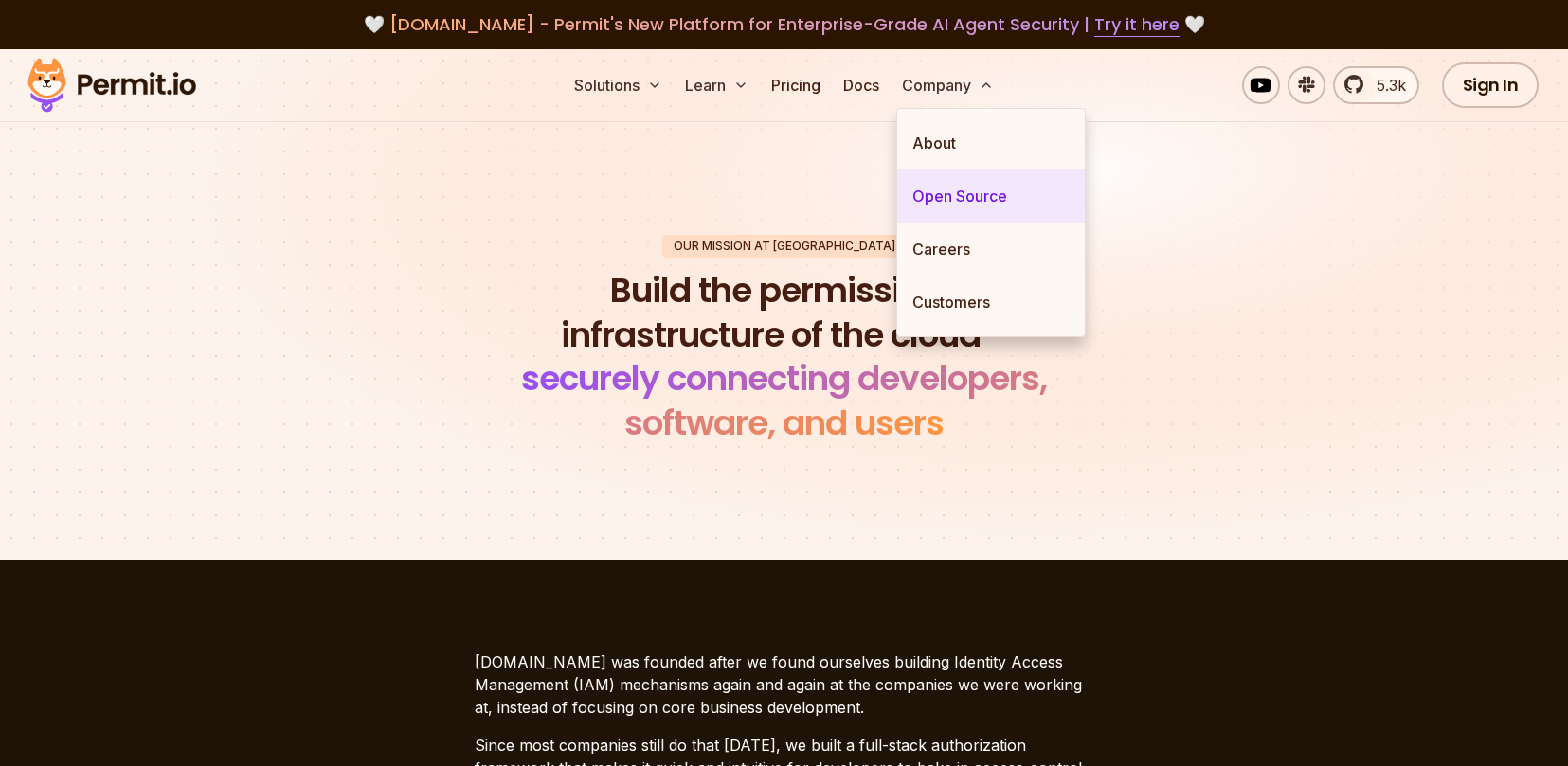 click on "Open Source" at bounding box center (991, 196) 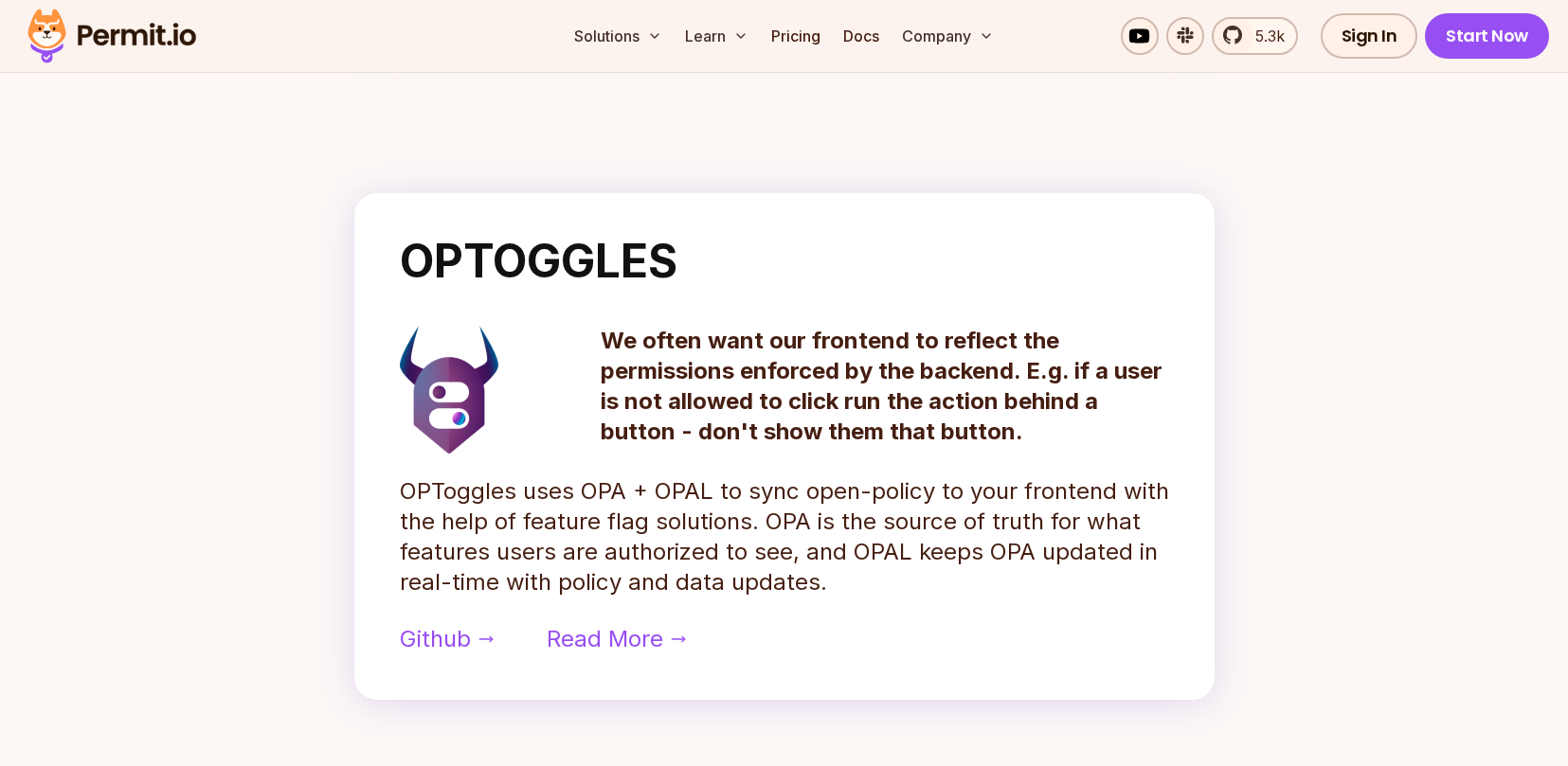 scroll, scrollTop: 1515, scrollLeft: 0, axis: vertical 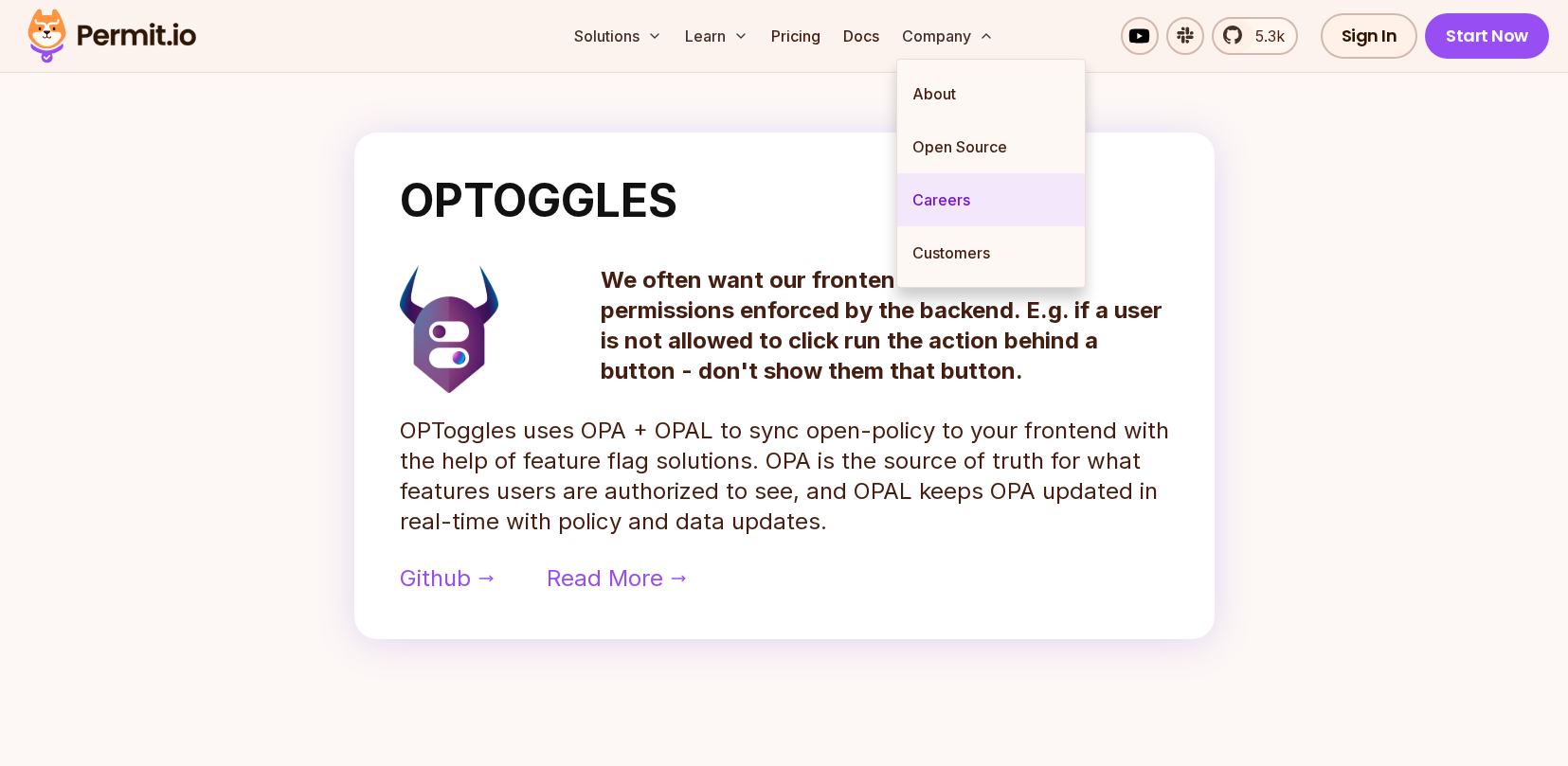 click on "Careers" at bounding box center (991, 200) 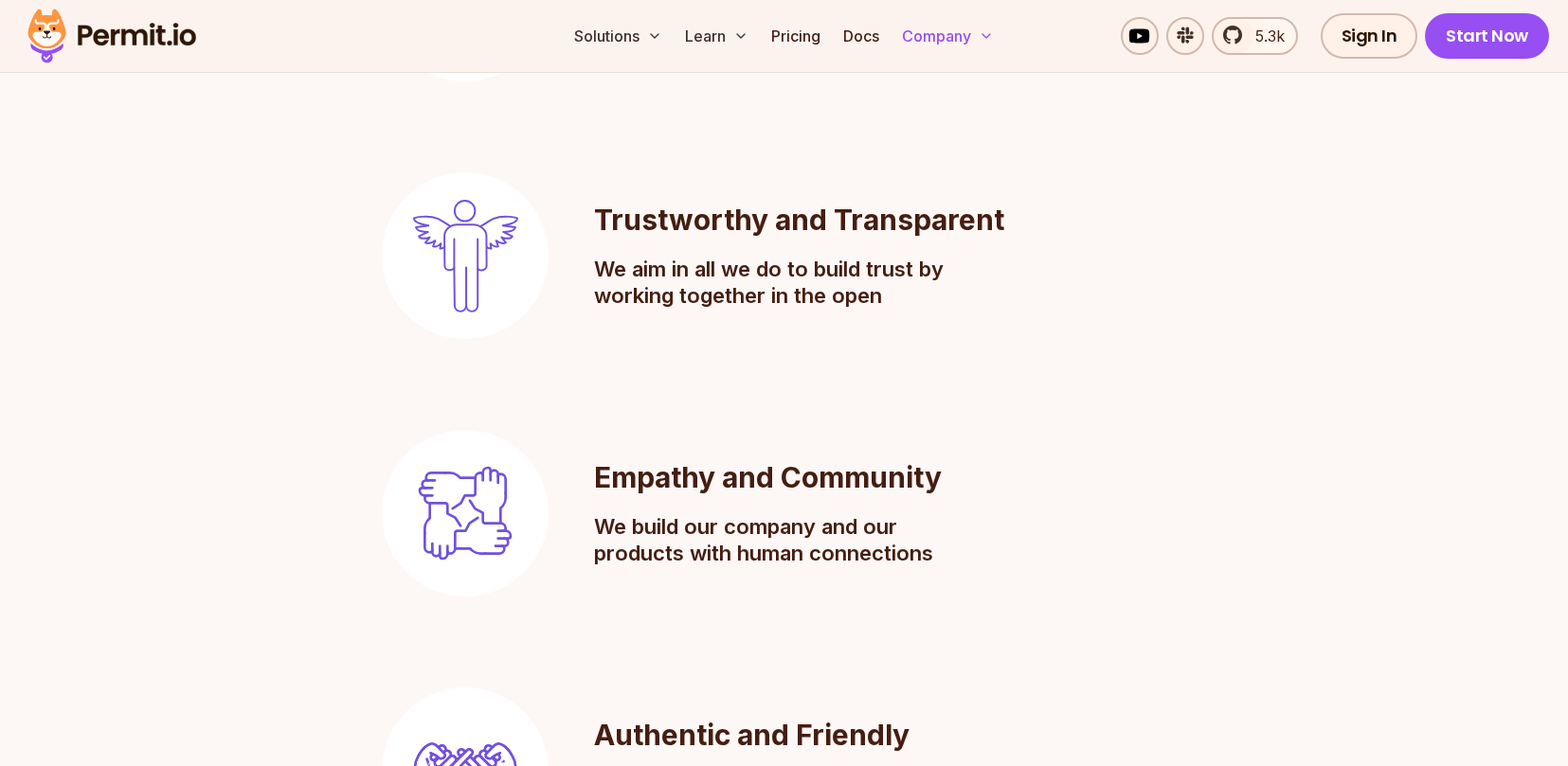 scroll, scrollTop: 1420, scrollLeft: 0, axis: vertical 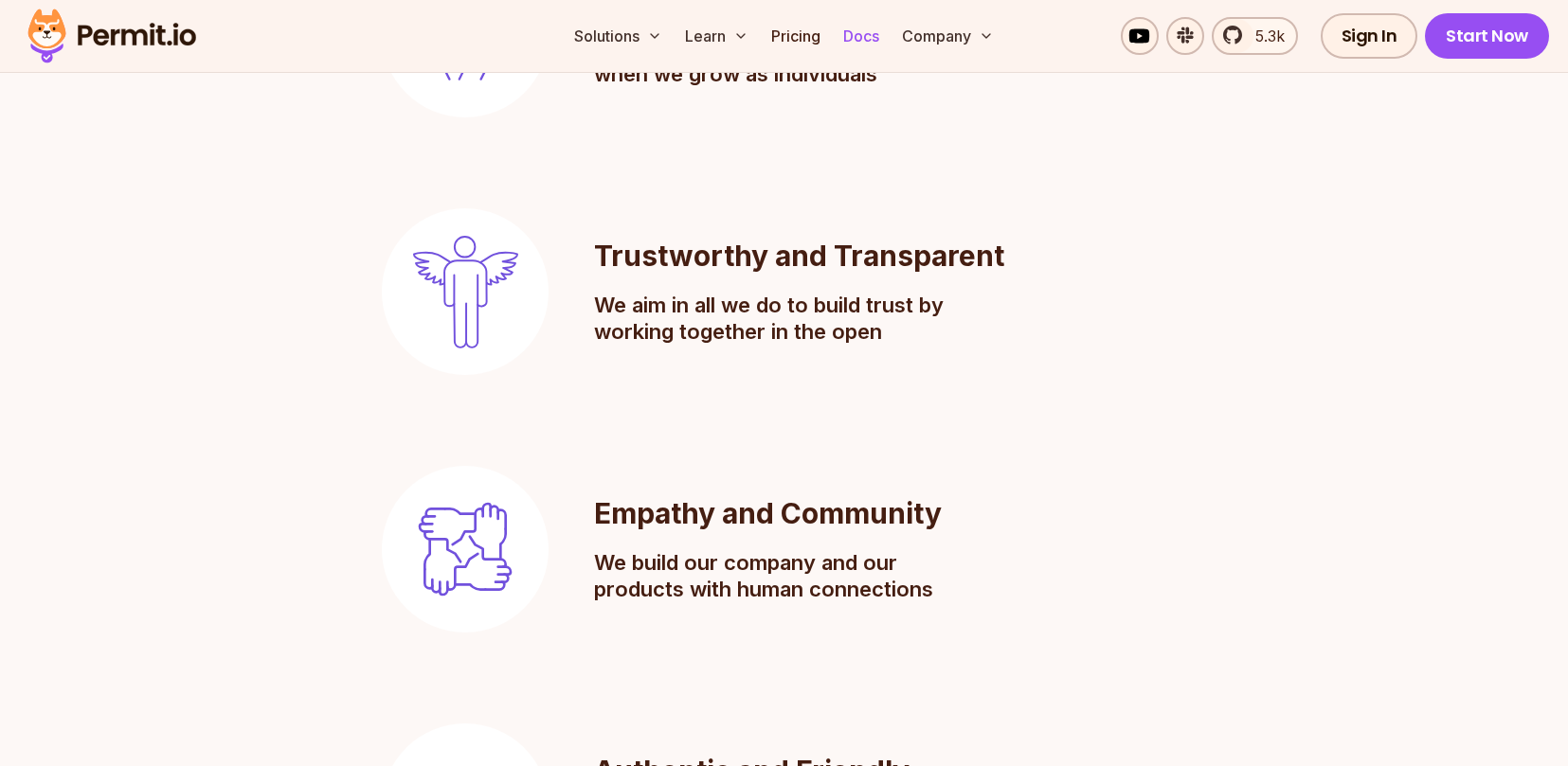 click on "Docs" at bounding box center [861, 36] 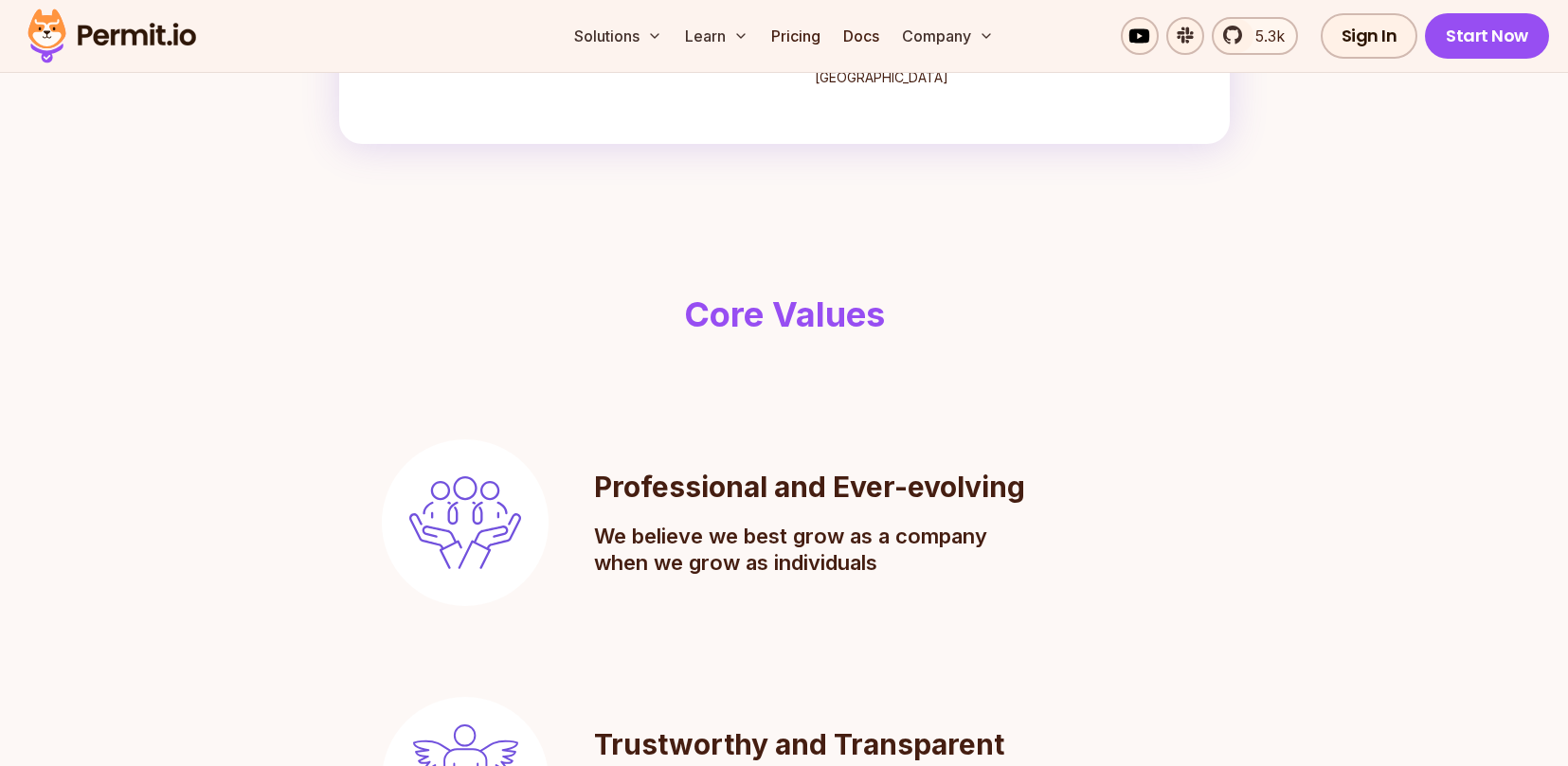scroll, scrollTop: 852, scrollLeft: 0, axis: vertical 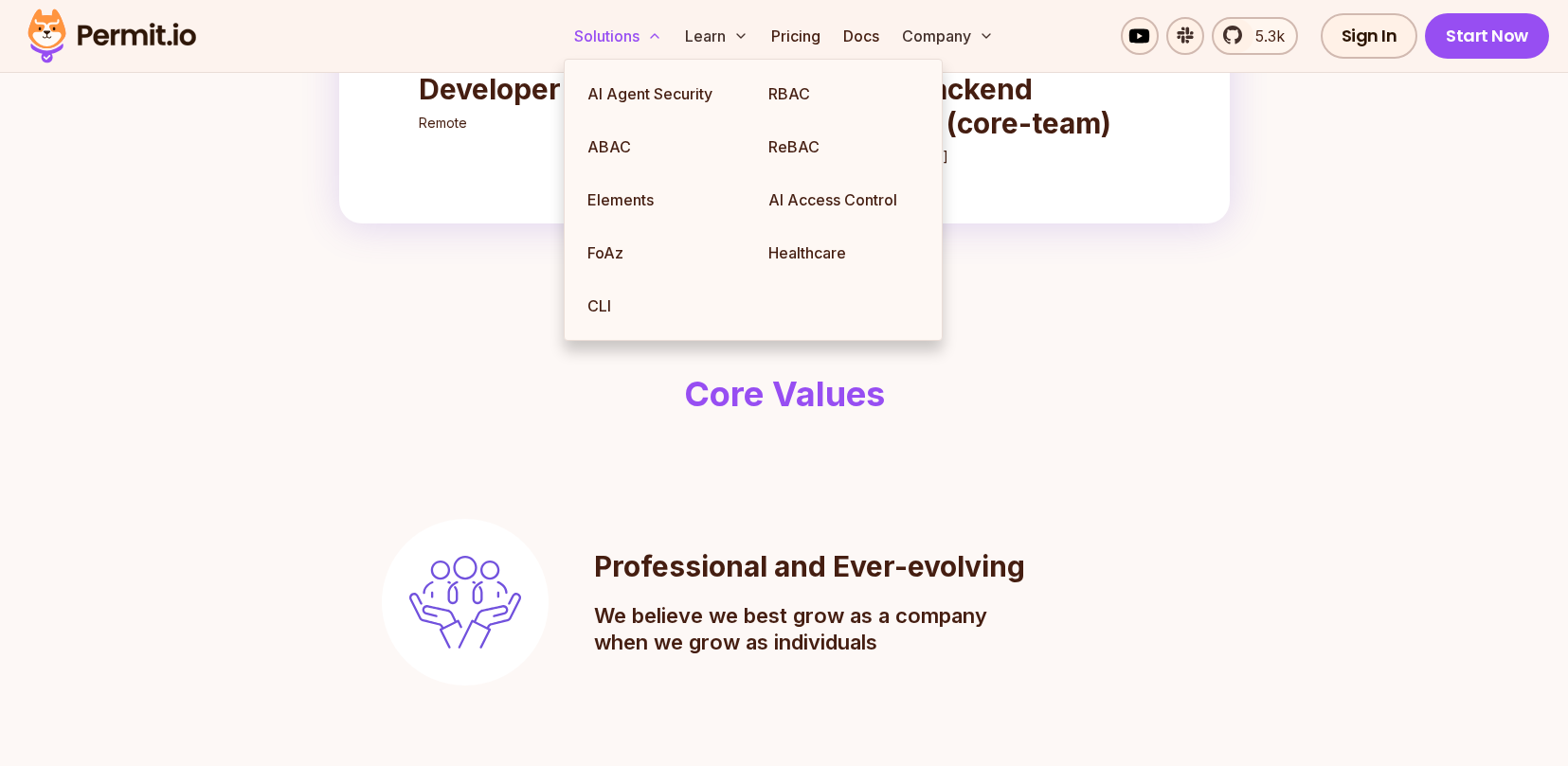 click on "Solutions" at bounding box center (618, 36) 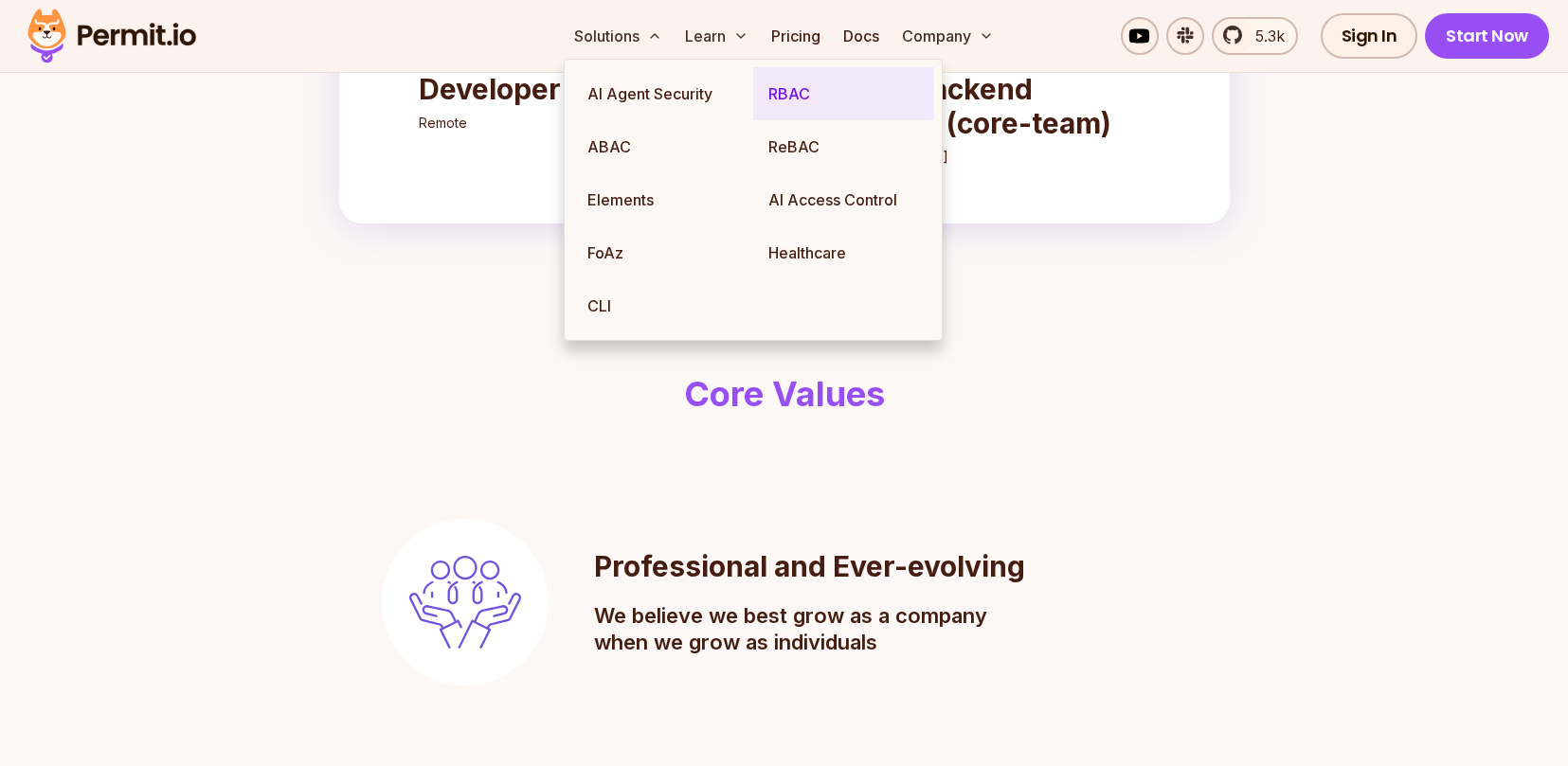 click on "RBAC" at bounding box center [843, 94] 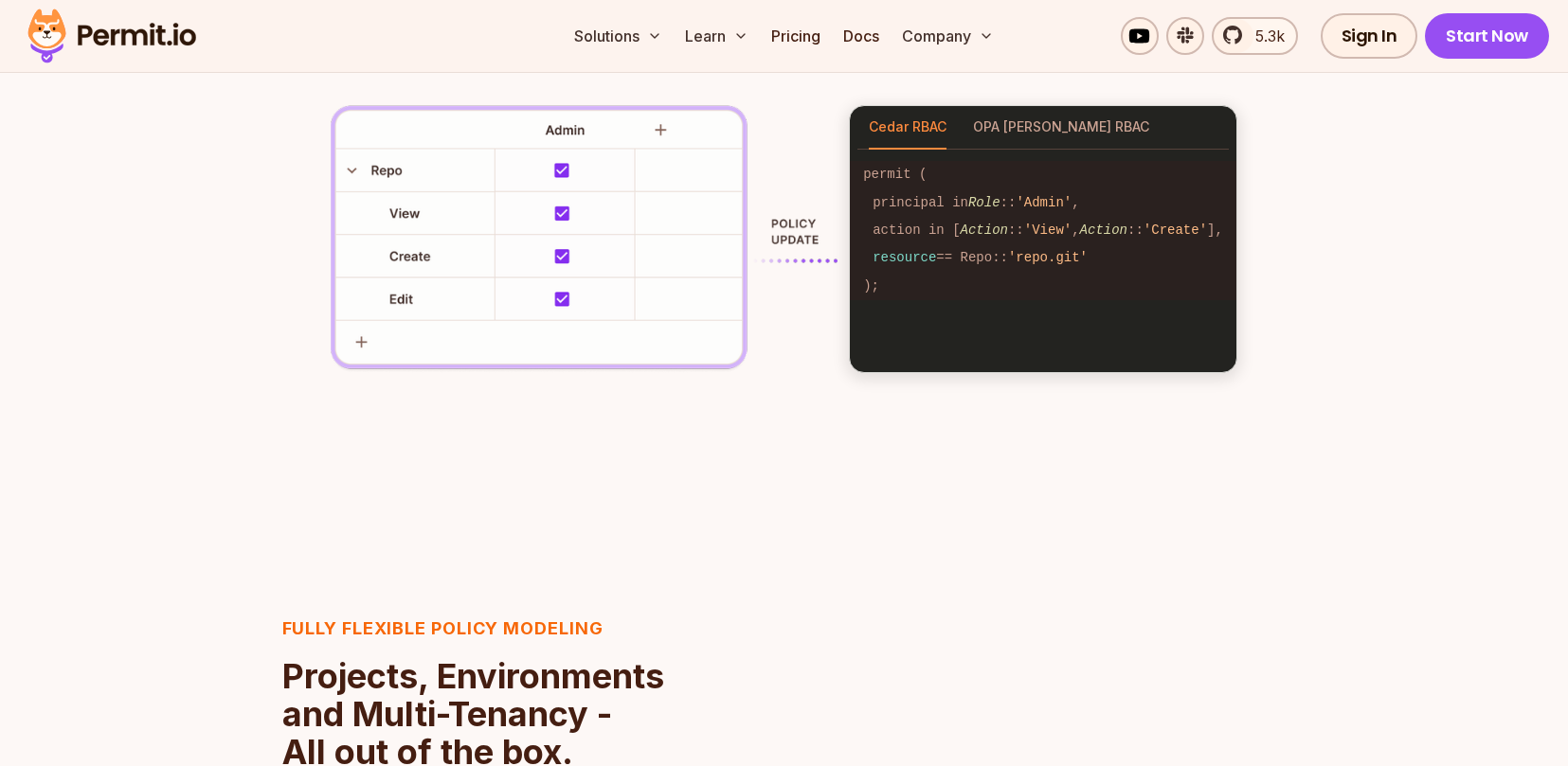 scroll, scrollTop: 2935, scrollLeft: 0, axis: vertical 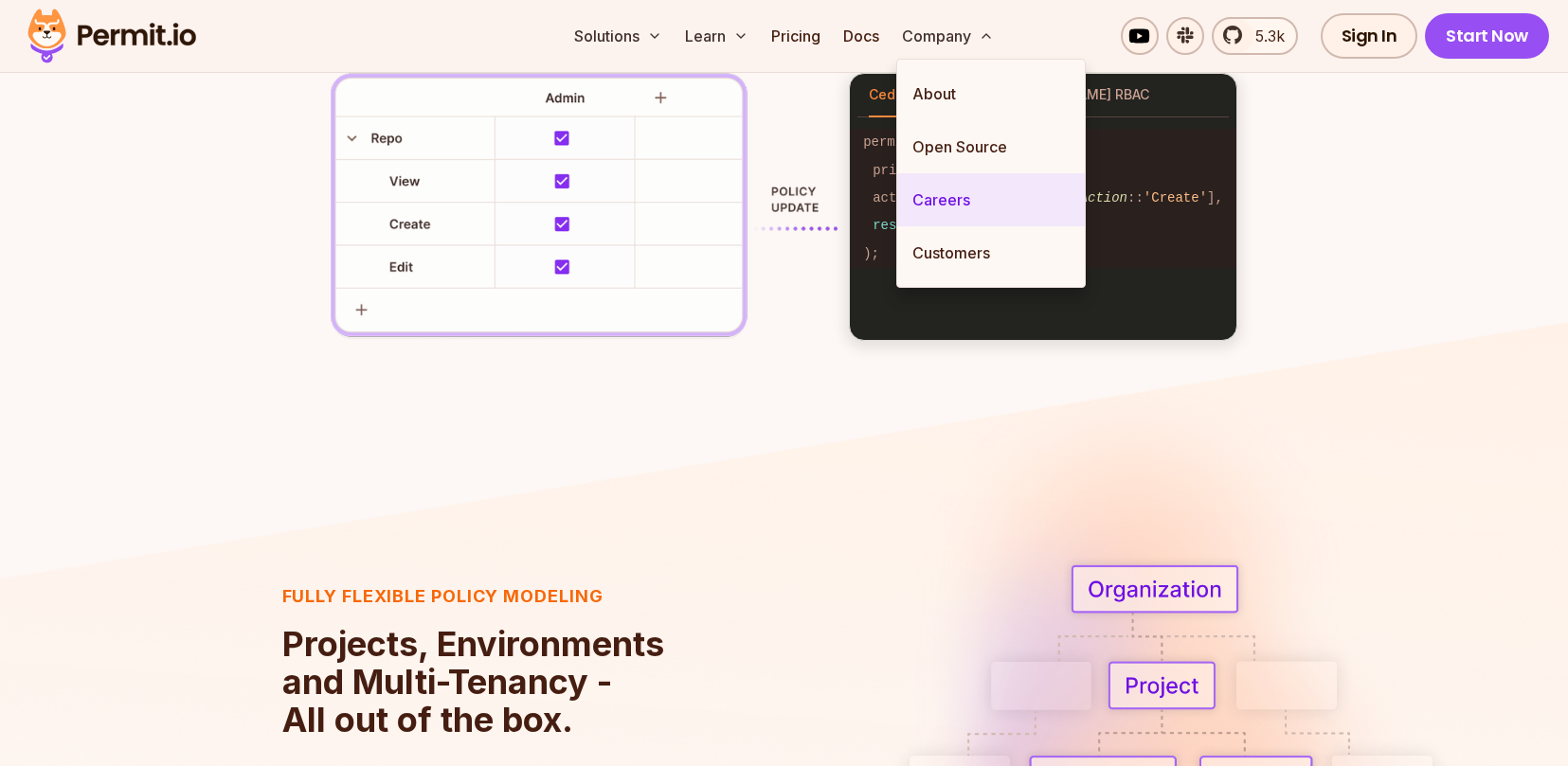 click on "Careers" at bounding box center [991, 200] 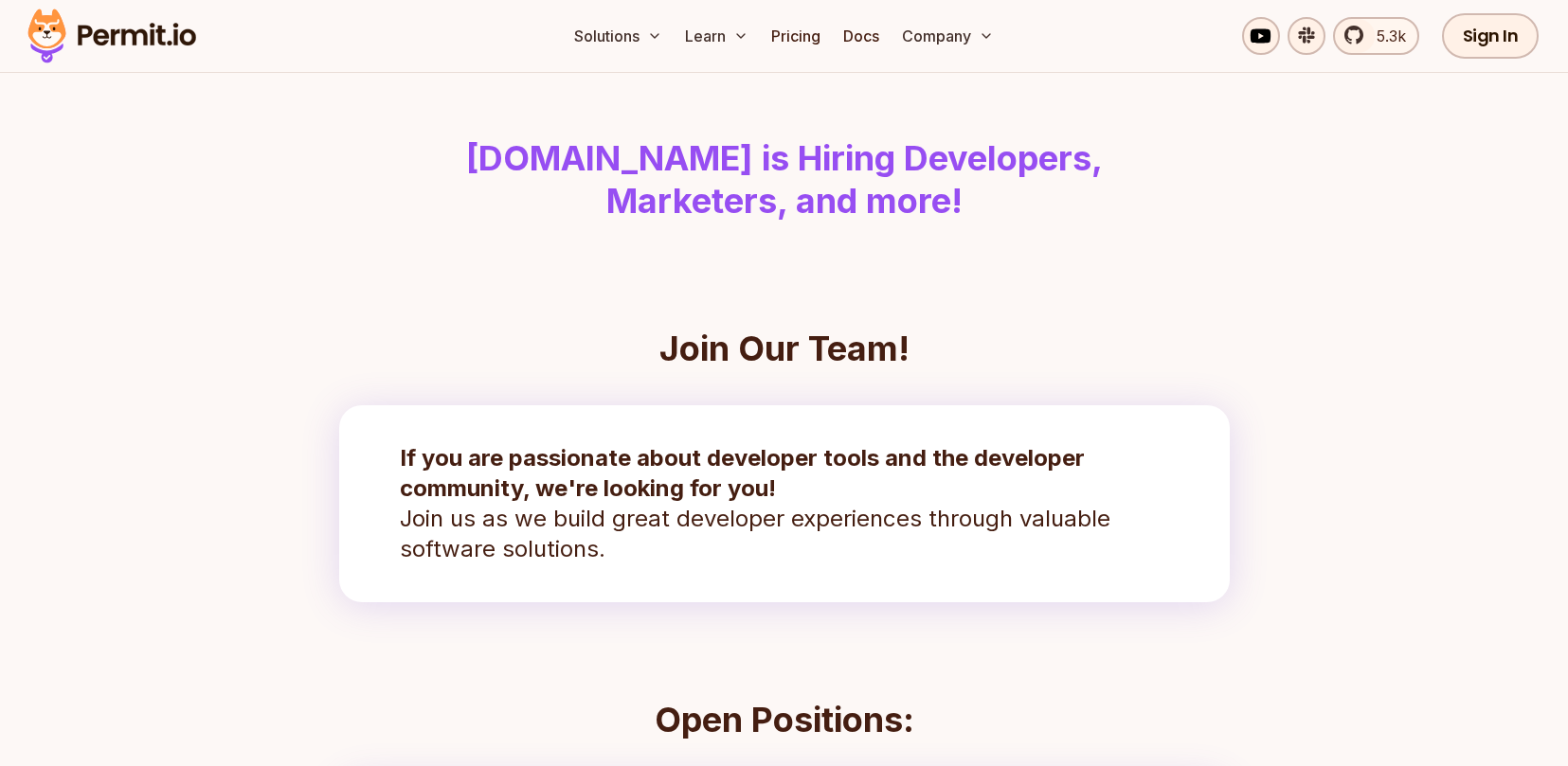 scroll, scrollTop: 0, scrollLeft: 0, axis: both 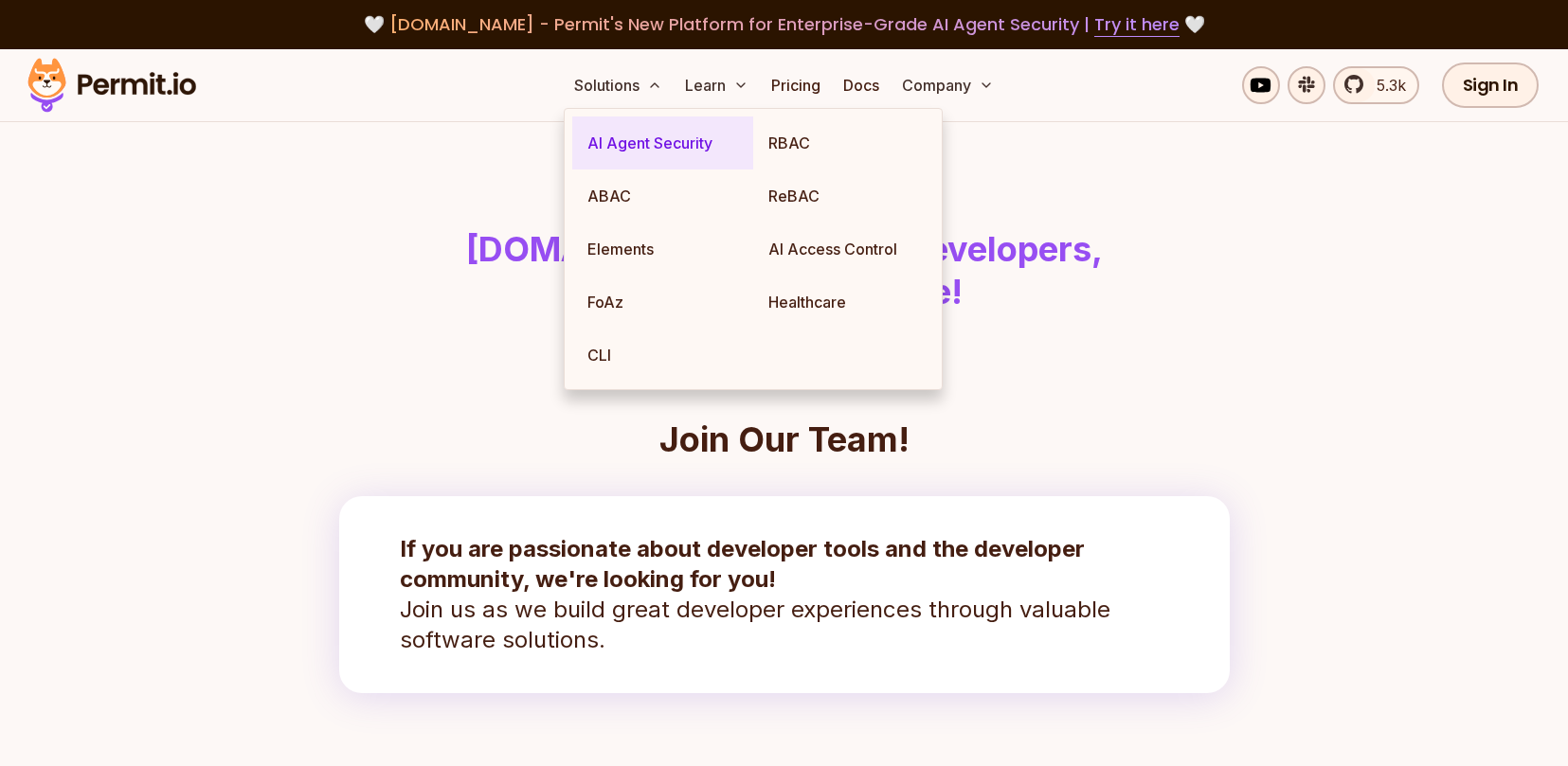 click on "AI Agent Security" at bounding box center (662, 143) 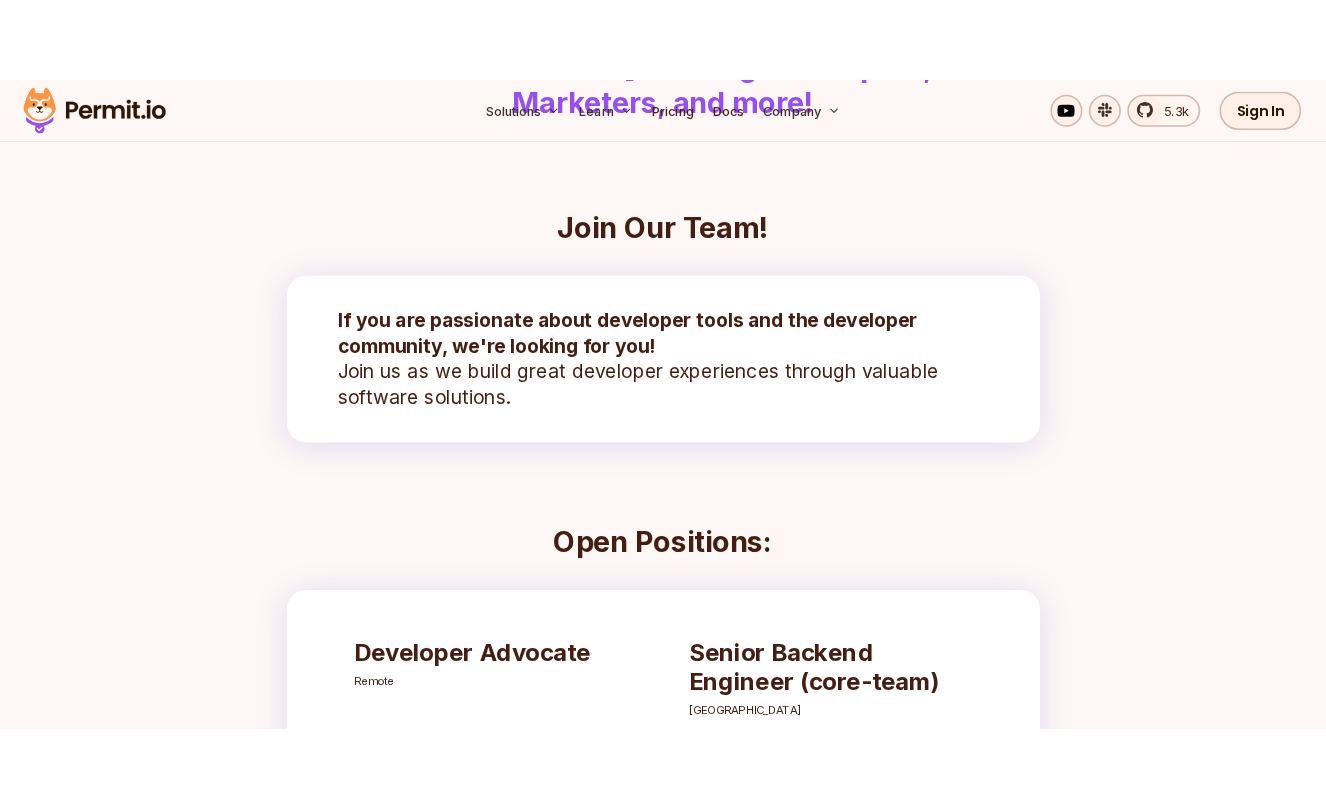 scroll, scrollTop: 0, scrollLeft: 0, axis: both 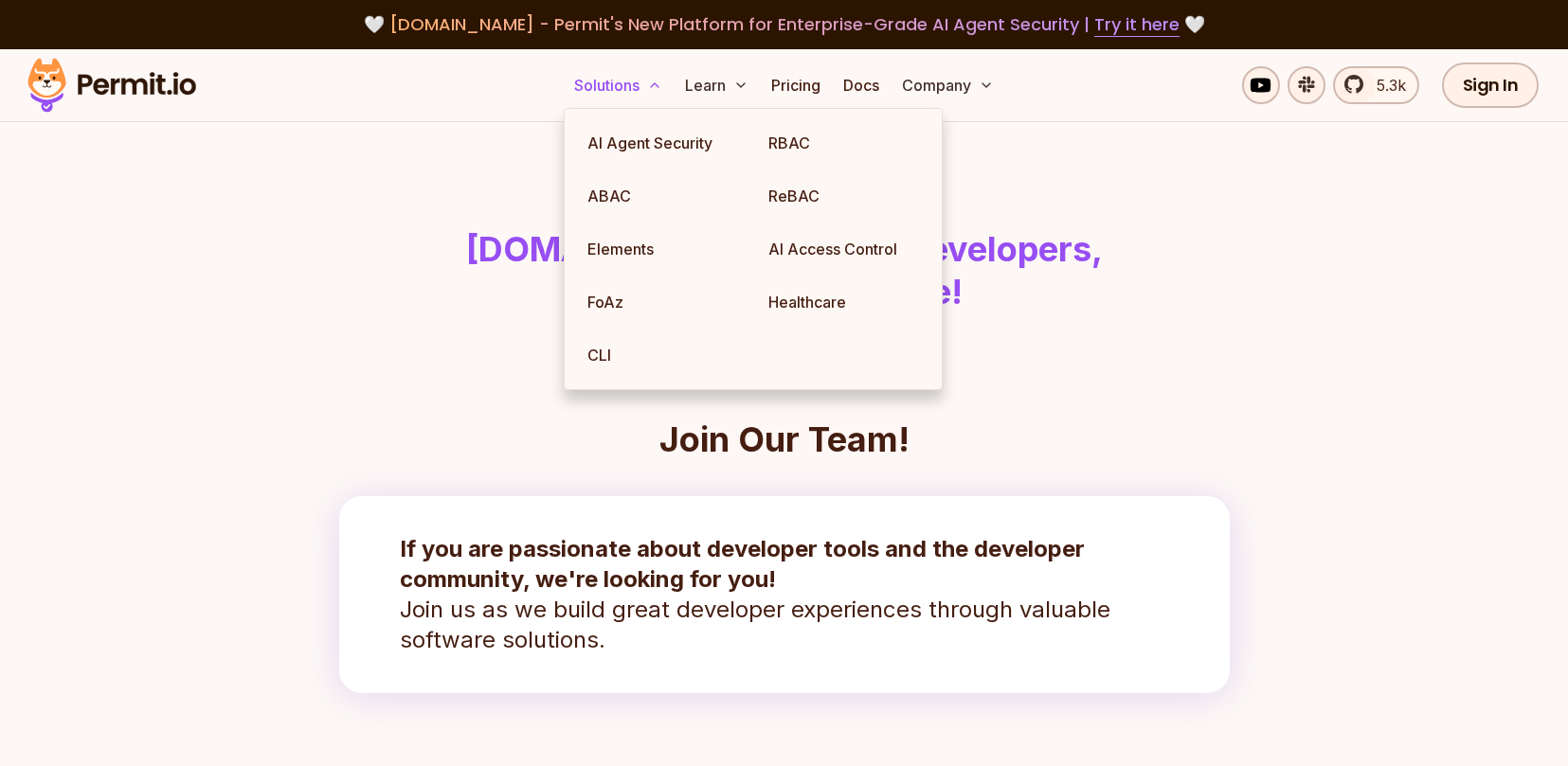 click on "Solutions" at bounding box center (618, 85) 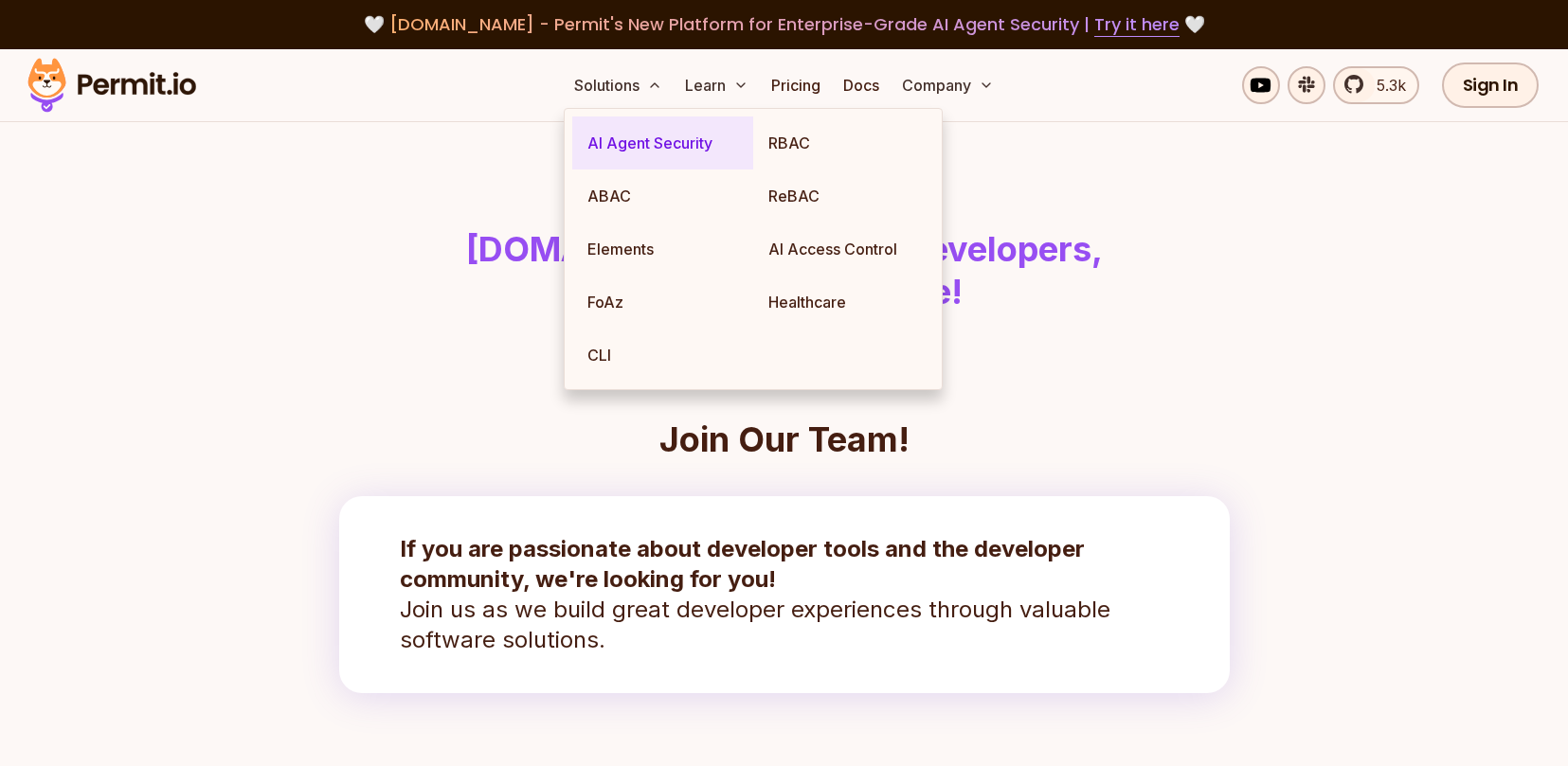 click on "AI Agent Security" at bounding box center [662, 143] 